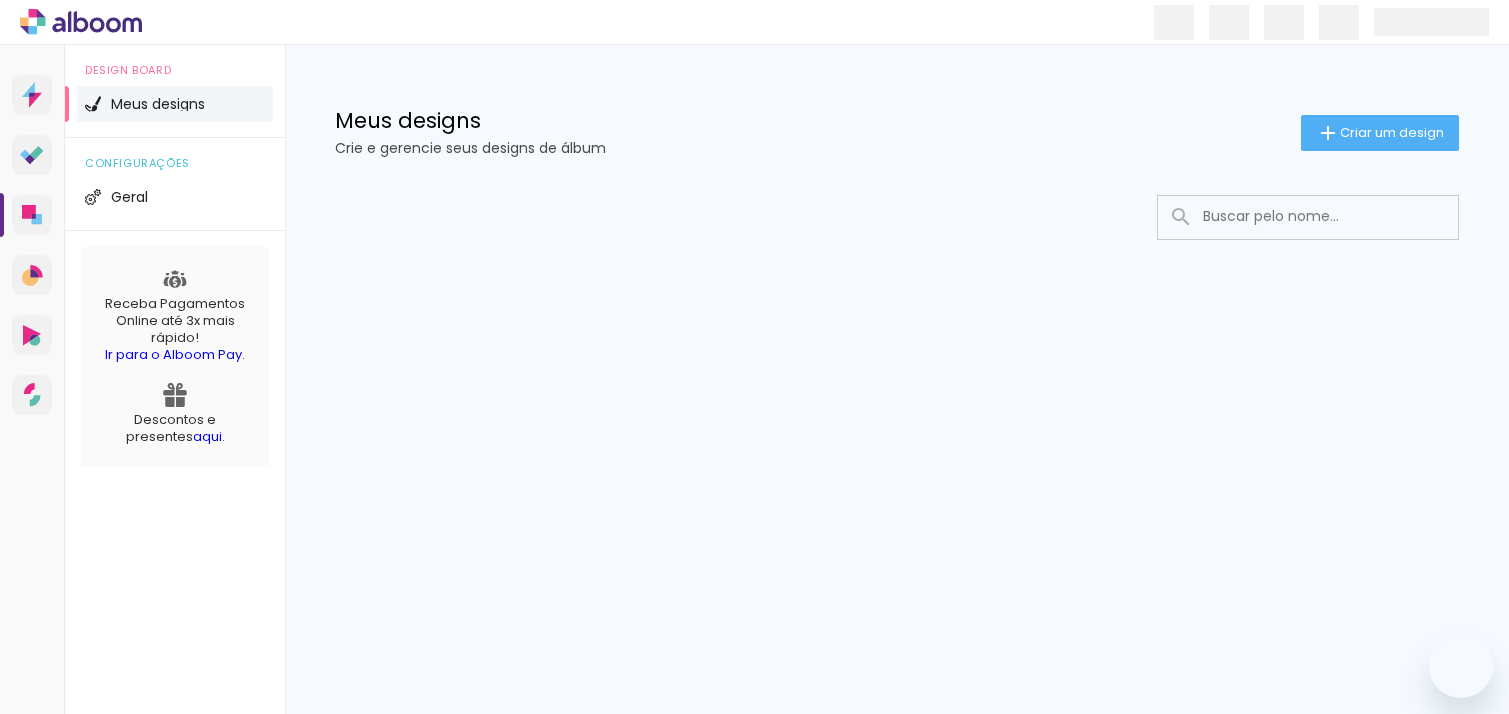 scroll, scrollTop: 0, scrollLeft: 0, axis: both 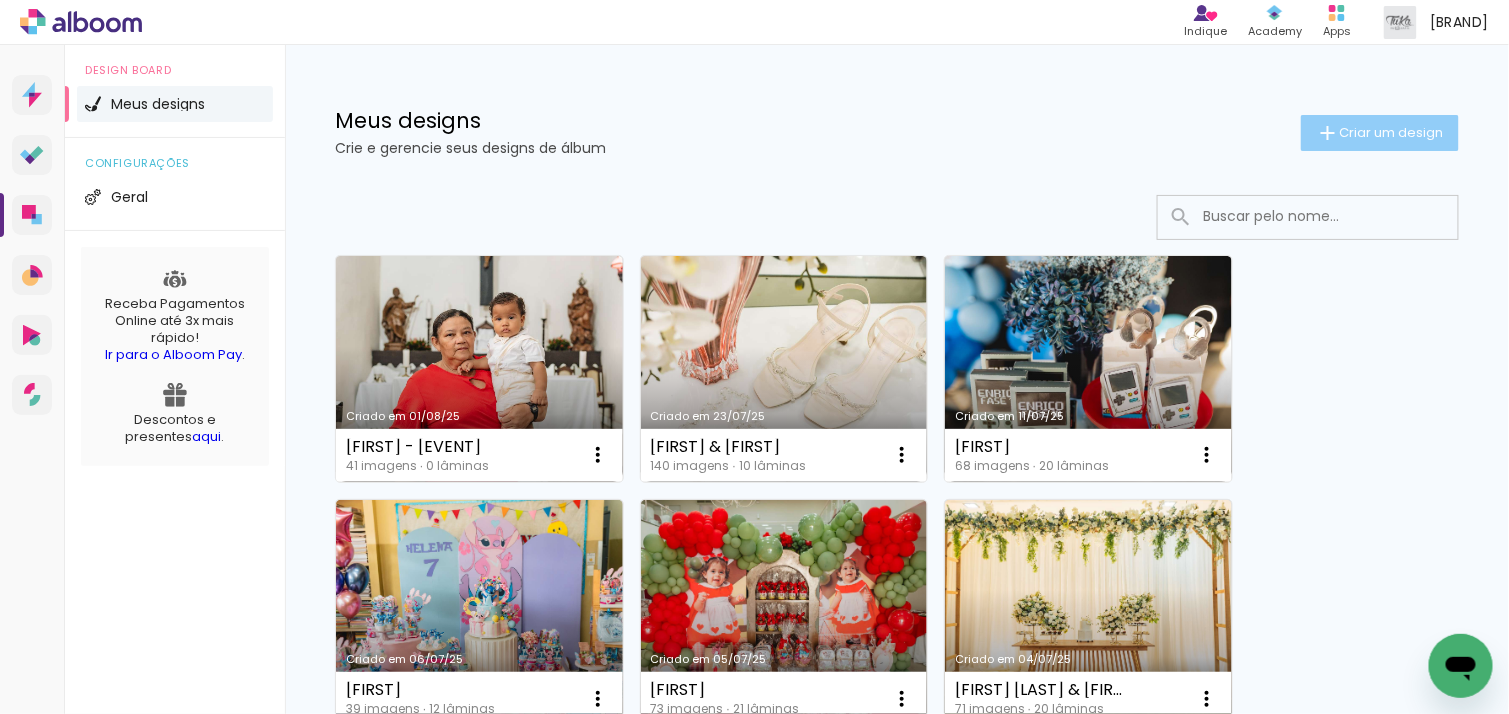 click on "Criar um design" 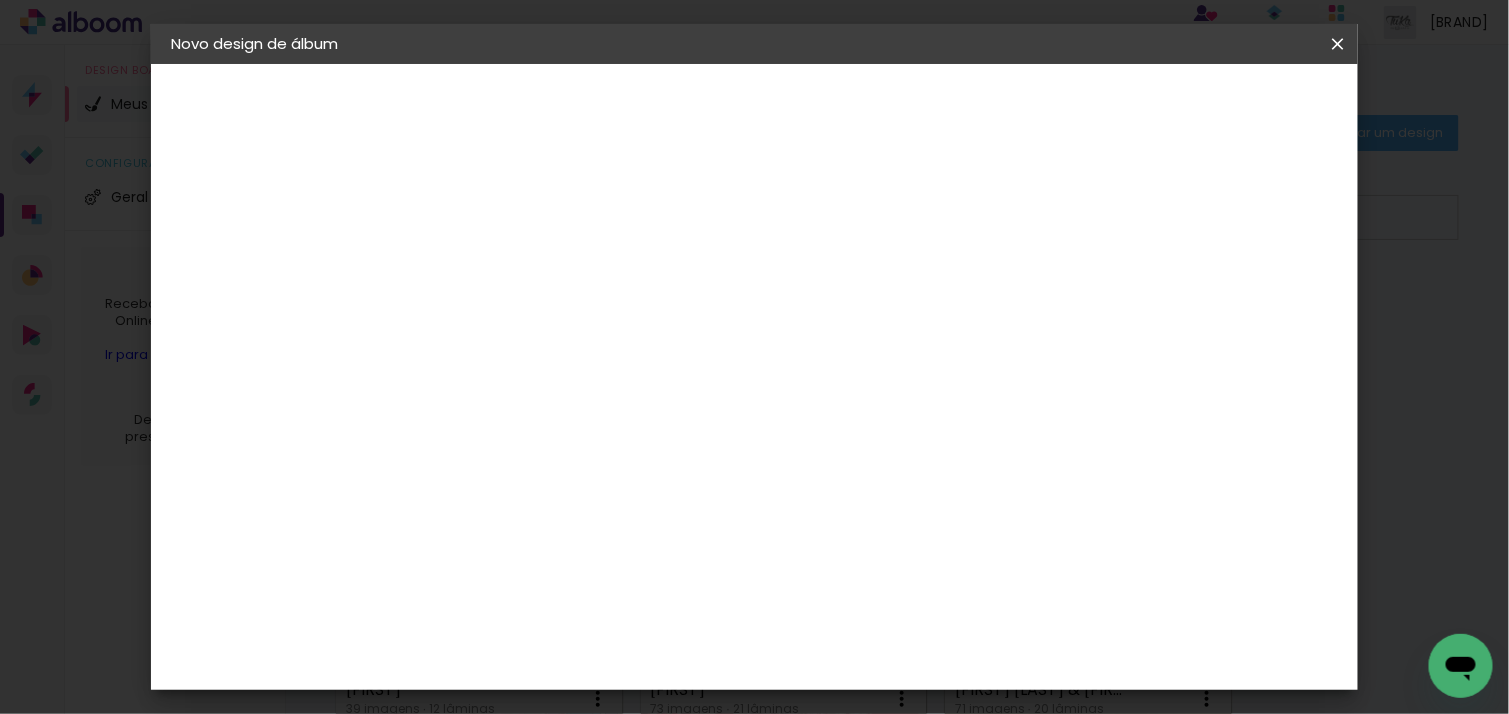 click at bounding box center (498, 268) 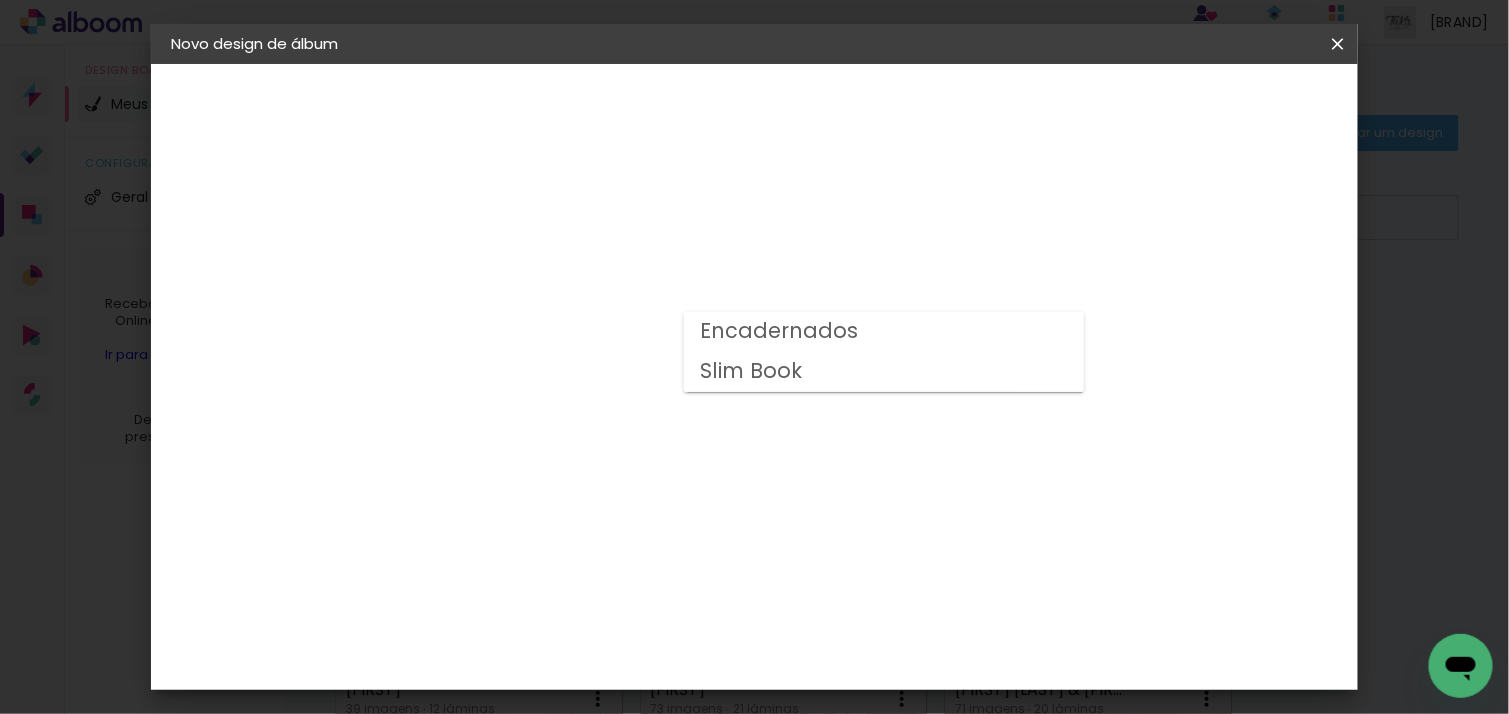 click on "Slim Book" at bounding box center (0, 0) 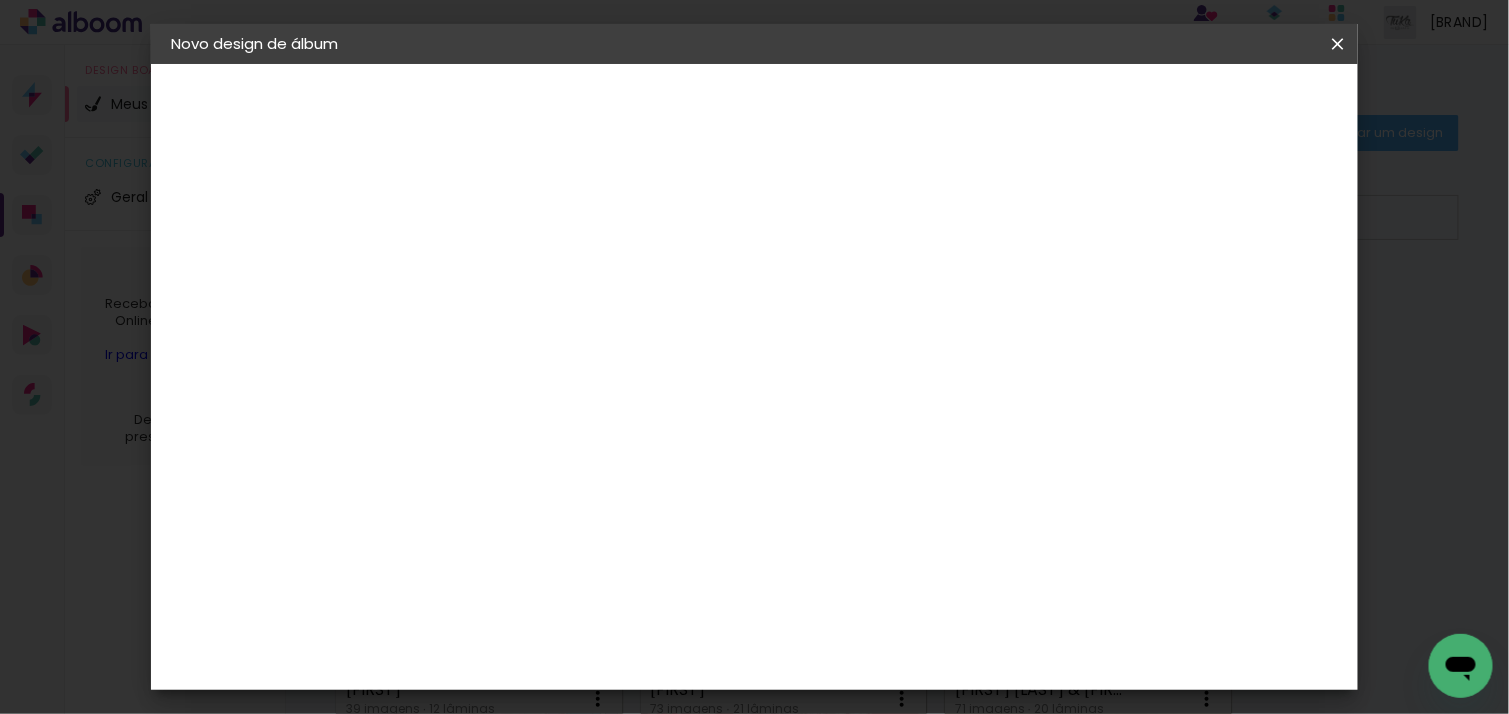 click on "20 x 50" 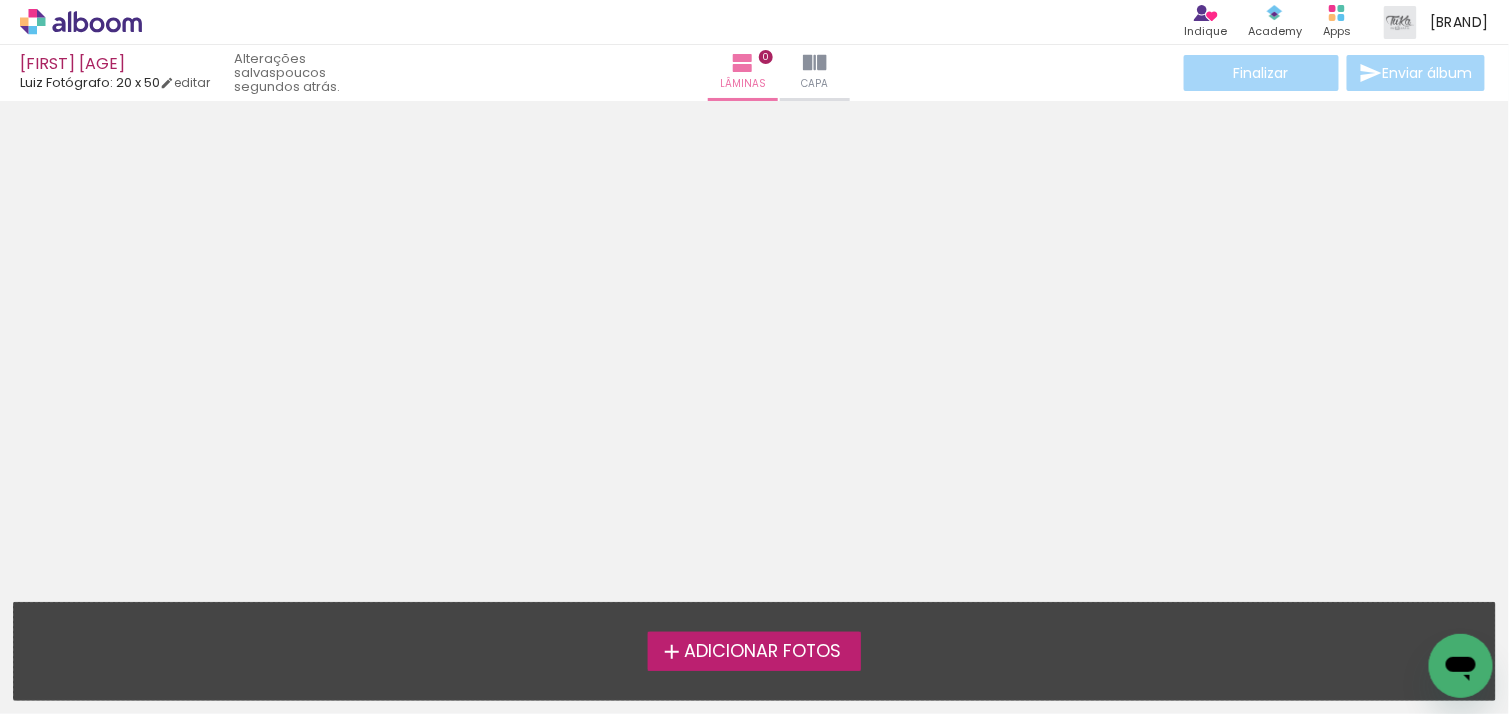 click on "Adicionar Fotos" at bounding box center (762, 652) 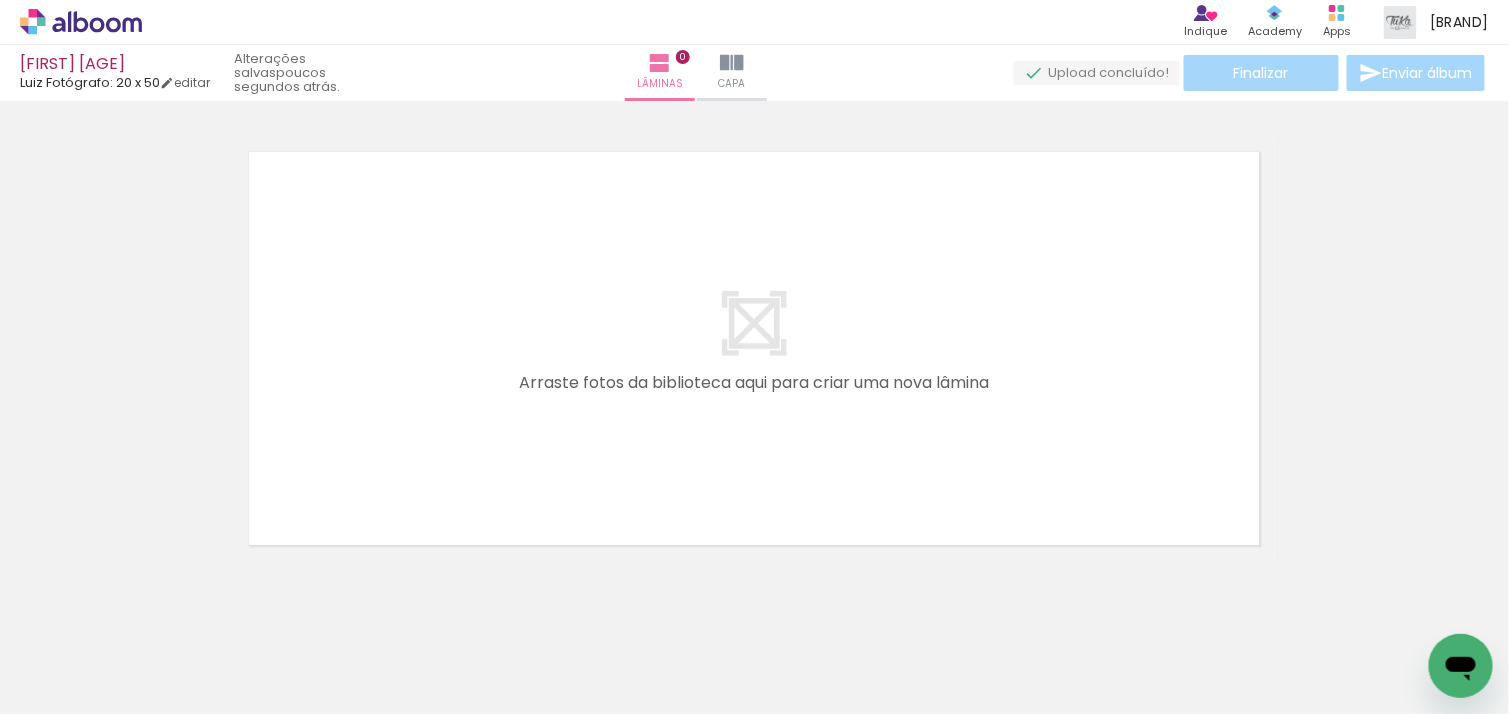 scroll, scrollTop: 25, scrollLeft: 0, axis: vertical 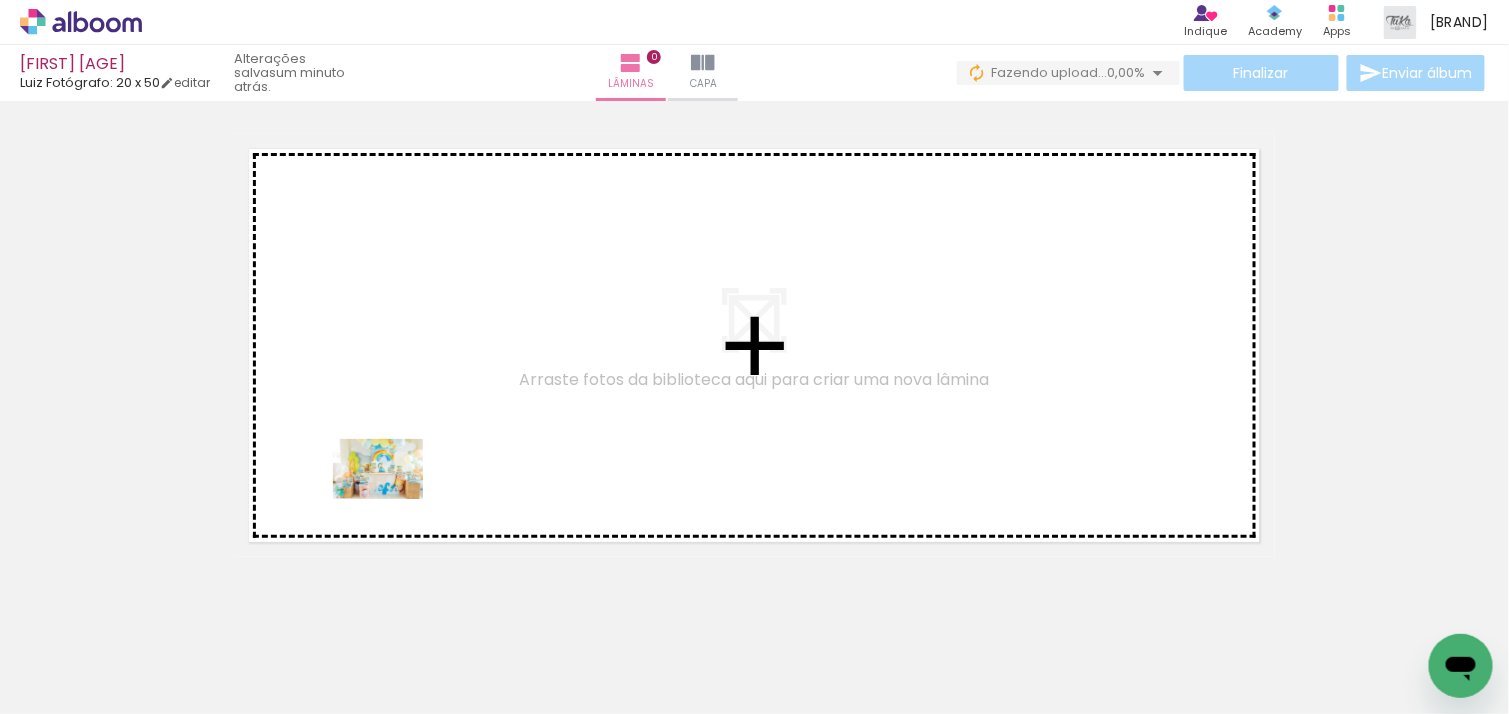 drag, startPoint x: 228, startPoint y: 646, endPoint x: 393, endPoint y: 499, distance: 220.98416 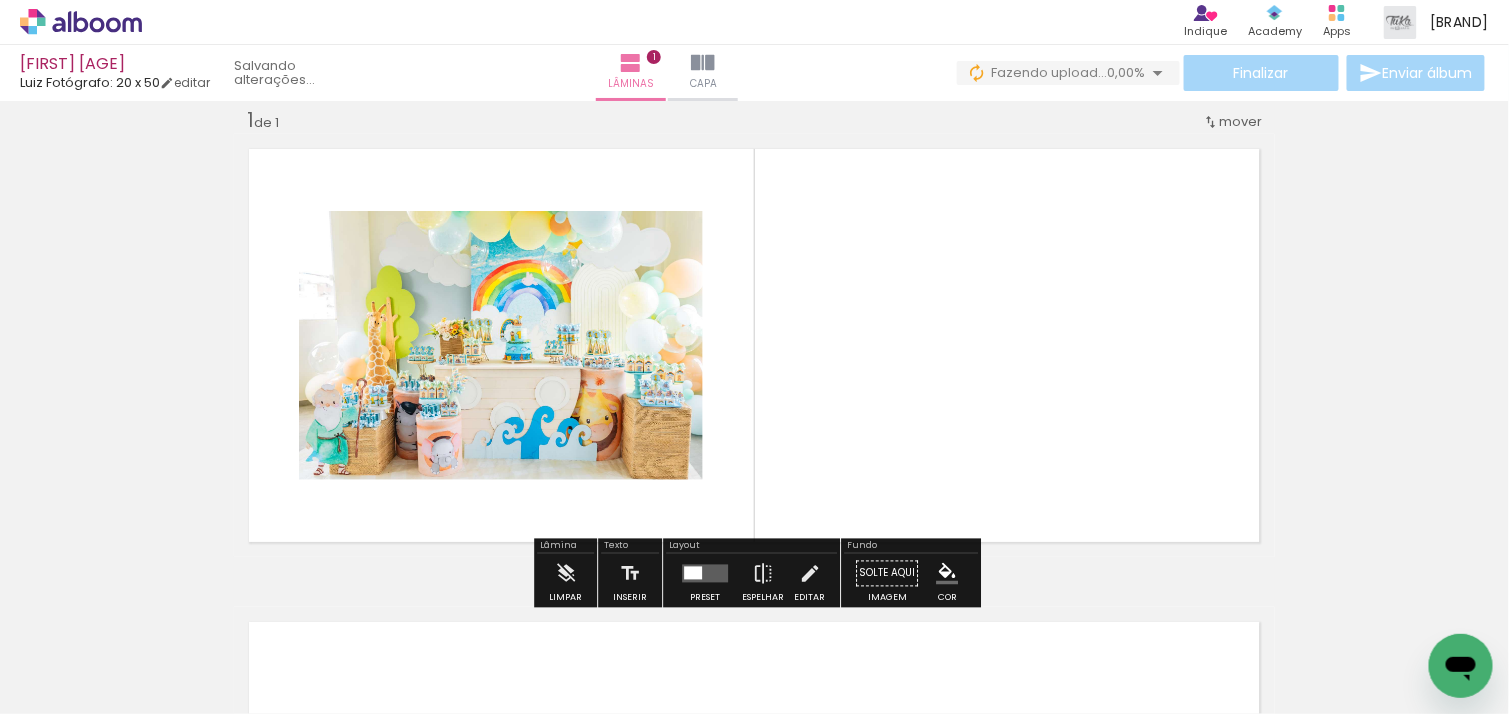 scroll, scrollTop: 25, scrollLeft: 0, axis: vertical 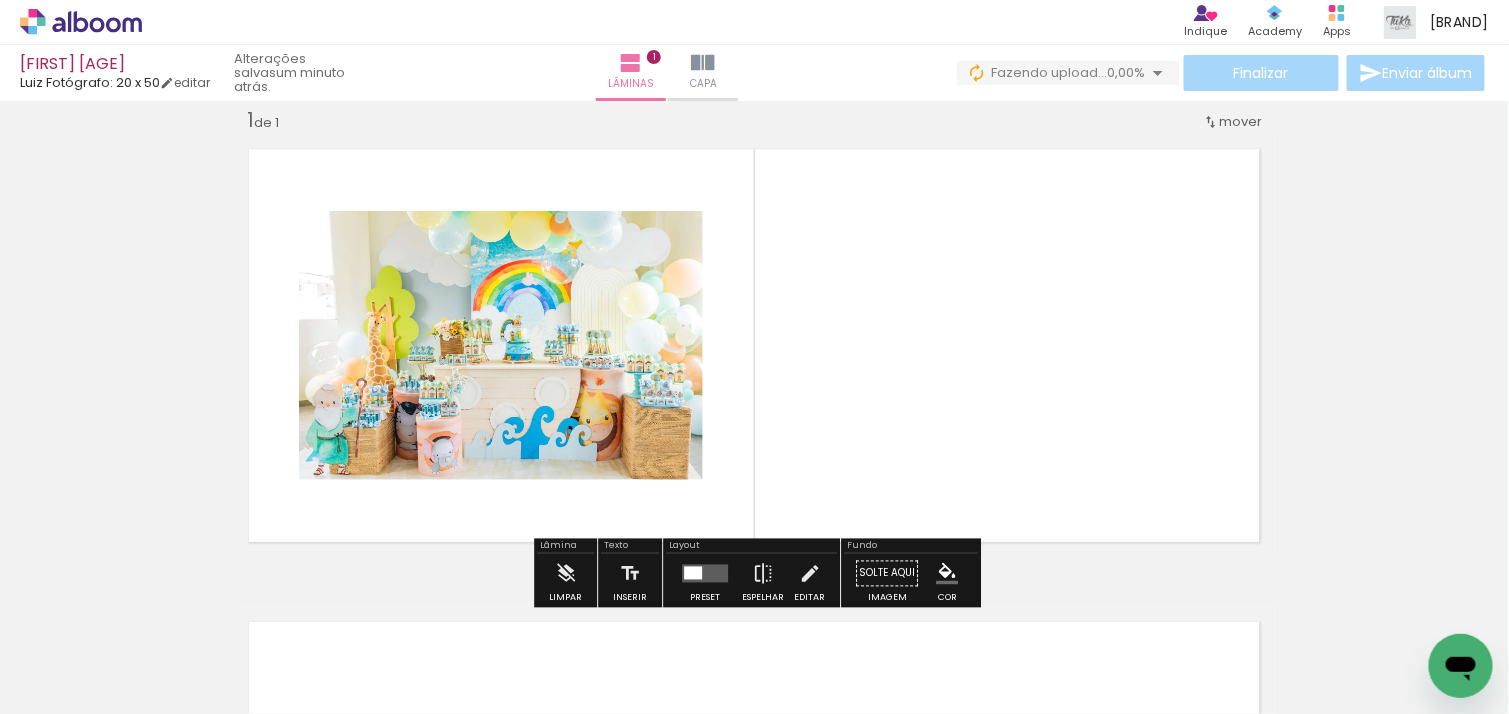 click 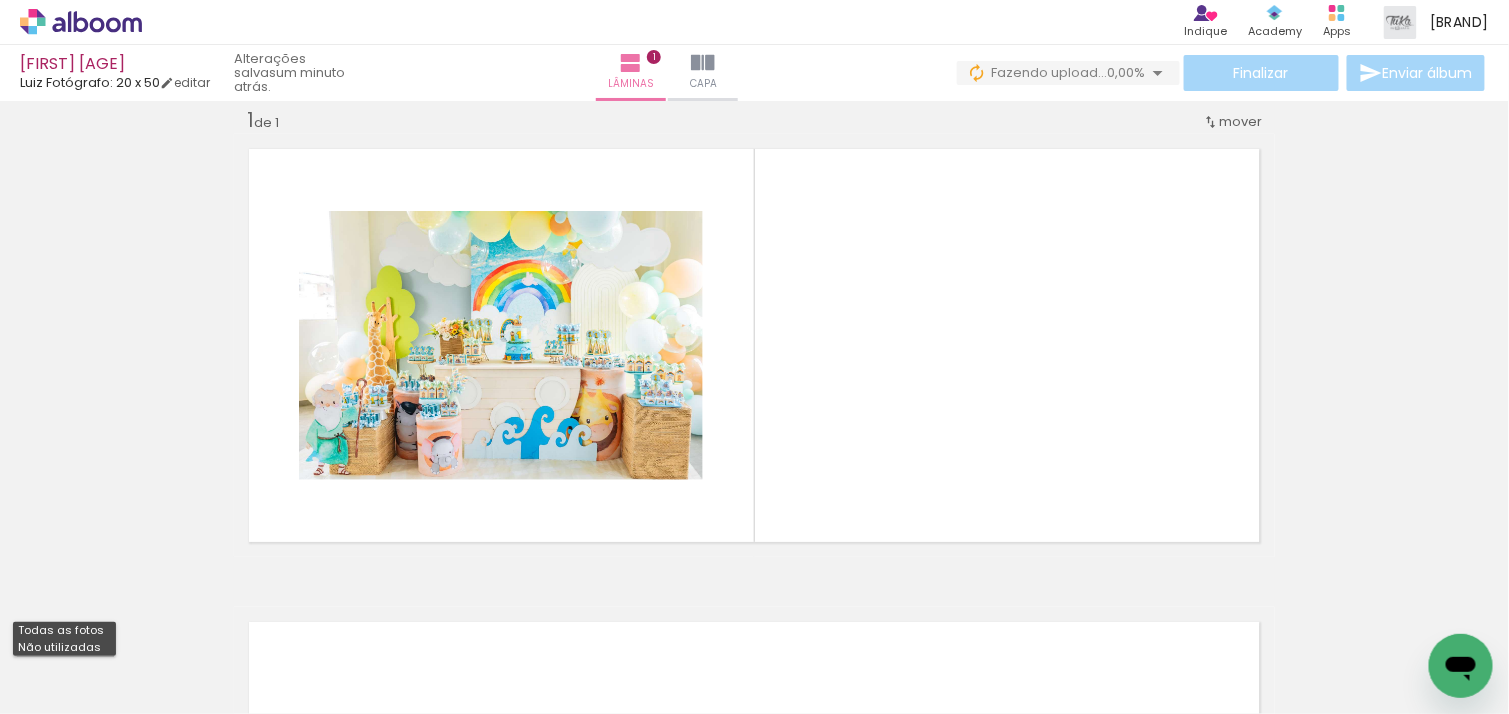 click on "Não utilizadas" at bounding box center [0, 0] 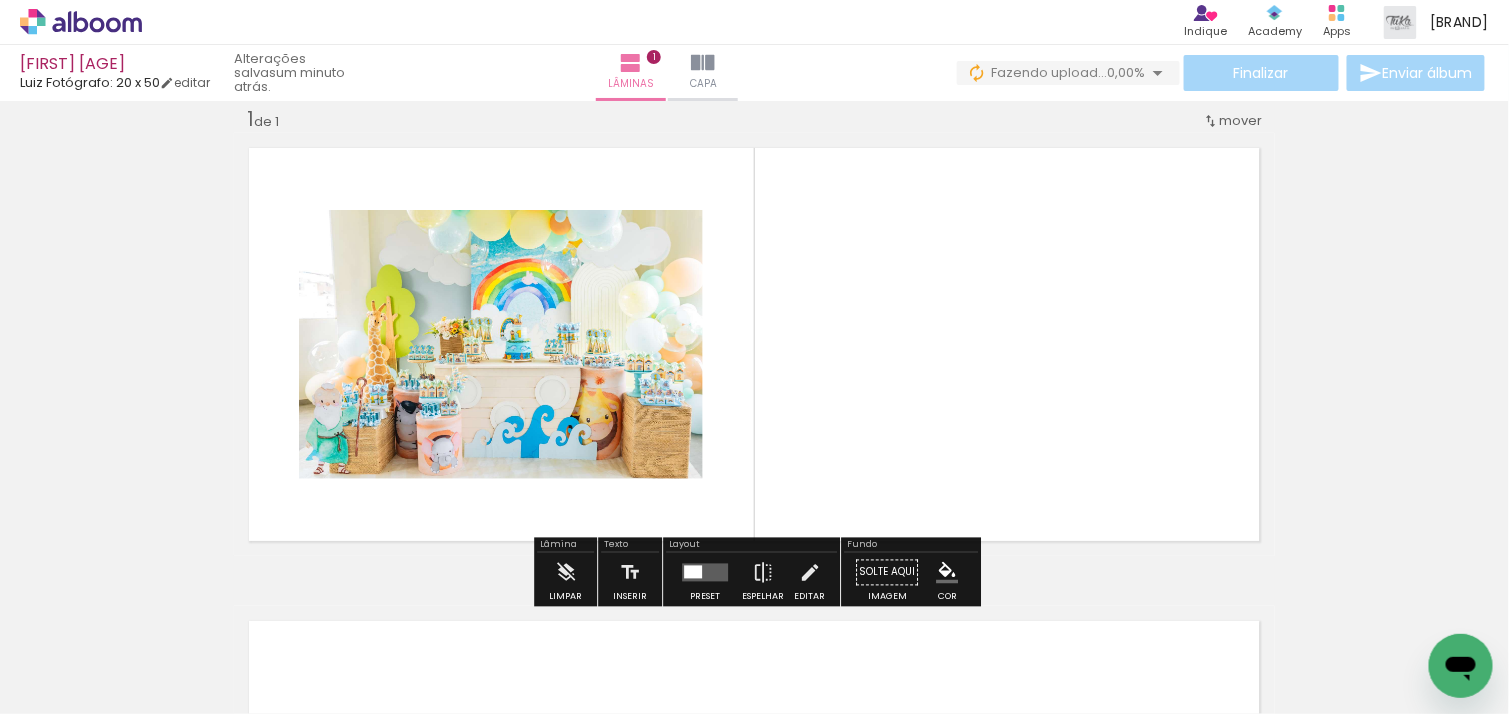 scroll, scrollTop: 25, scrollLeft: 0, axis: vertical 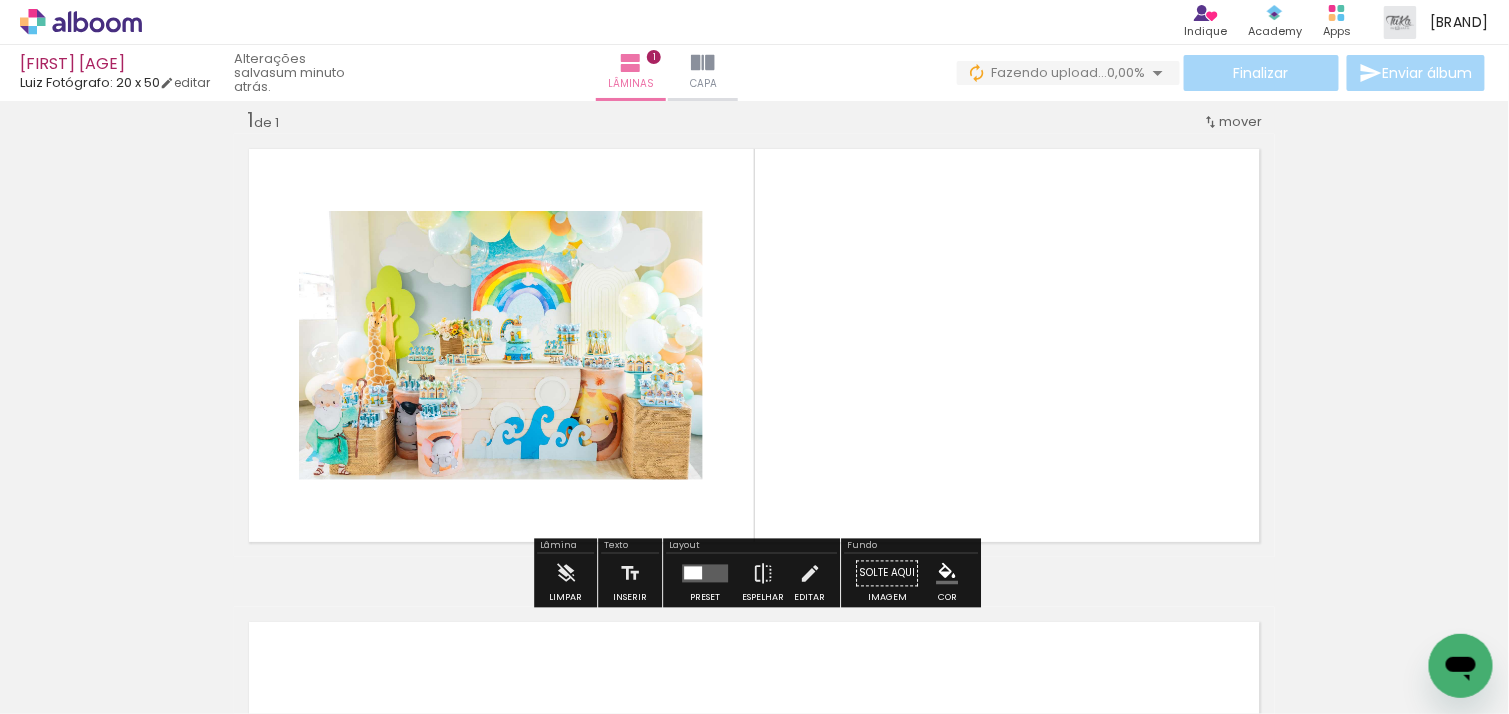 drag, startPoint x: 693, startPoint y: 575, endPoint x: 706, endPoint y: 575, distance: 13 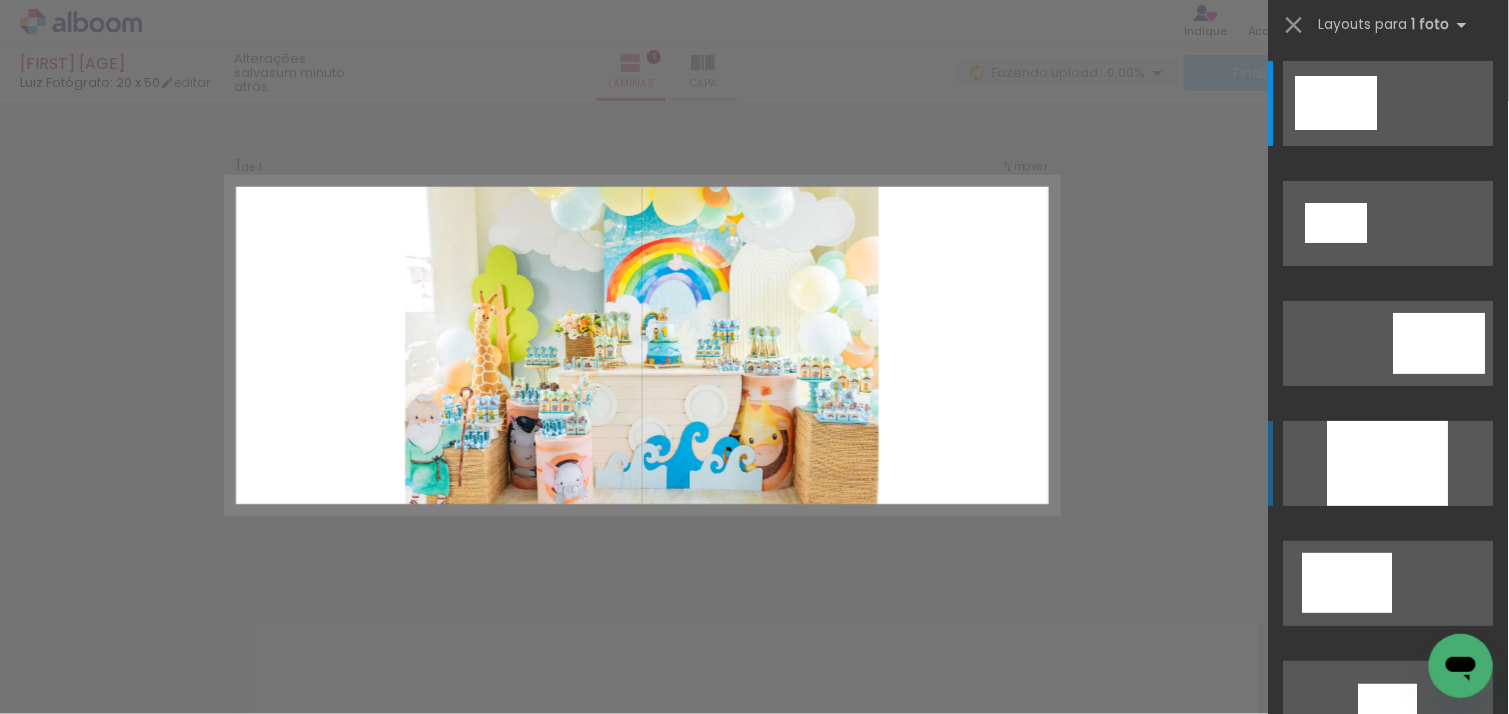 click at bounding box center (1388, 463) 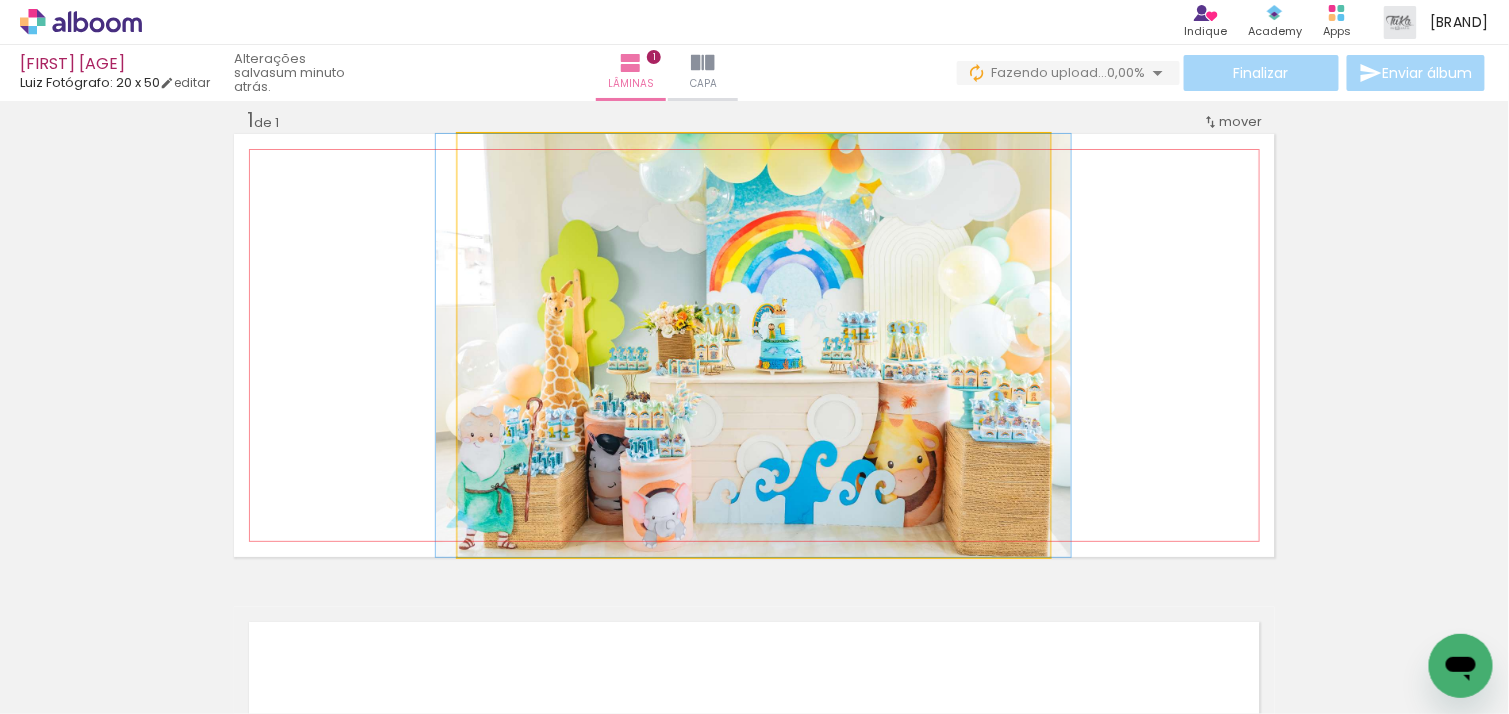 click 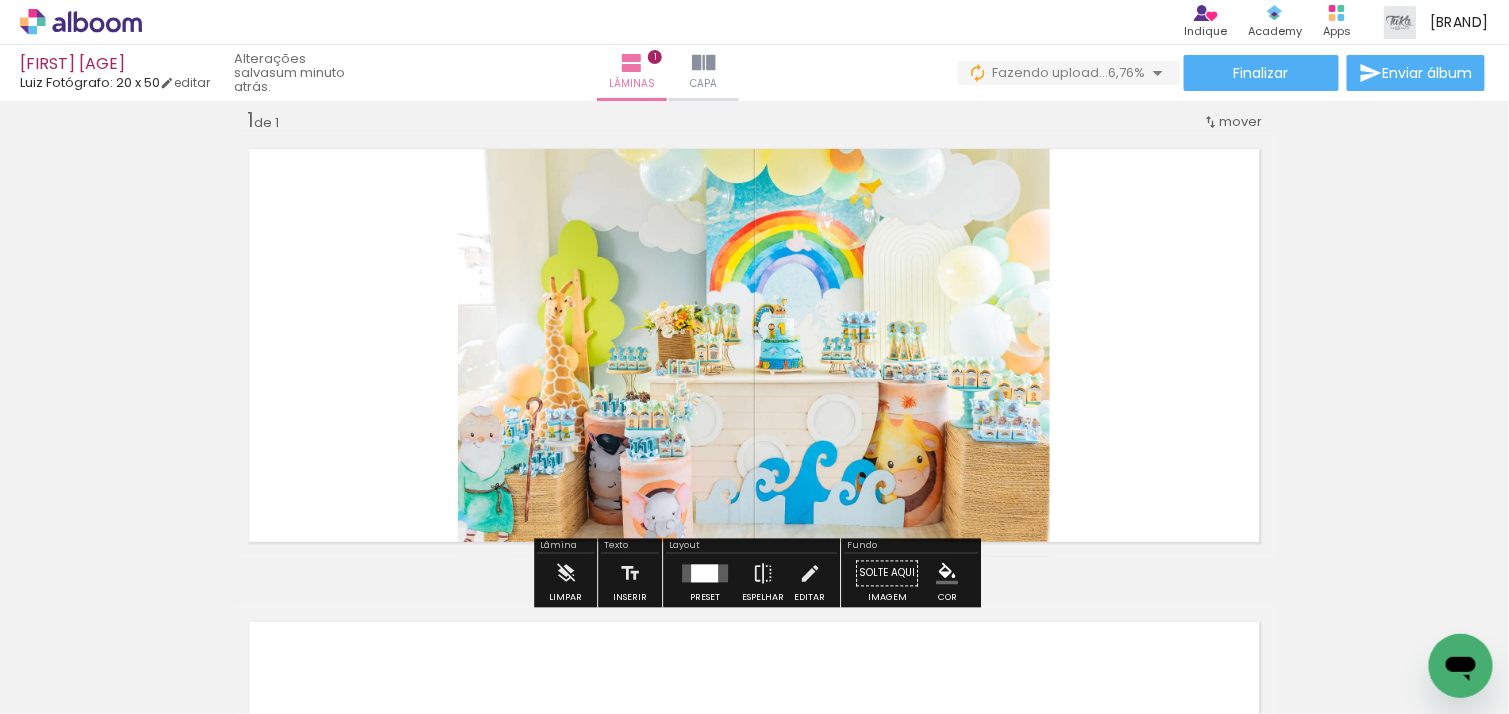 click at bounding box center (704, 574) 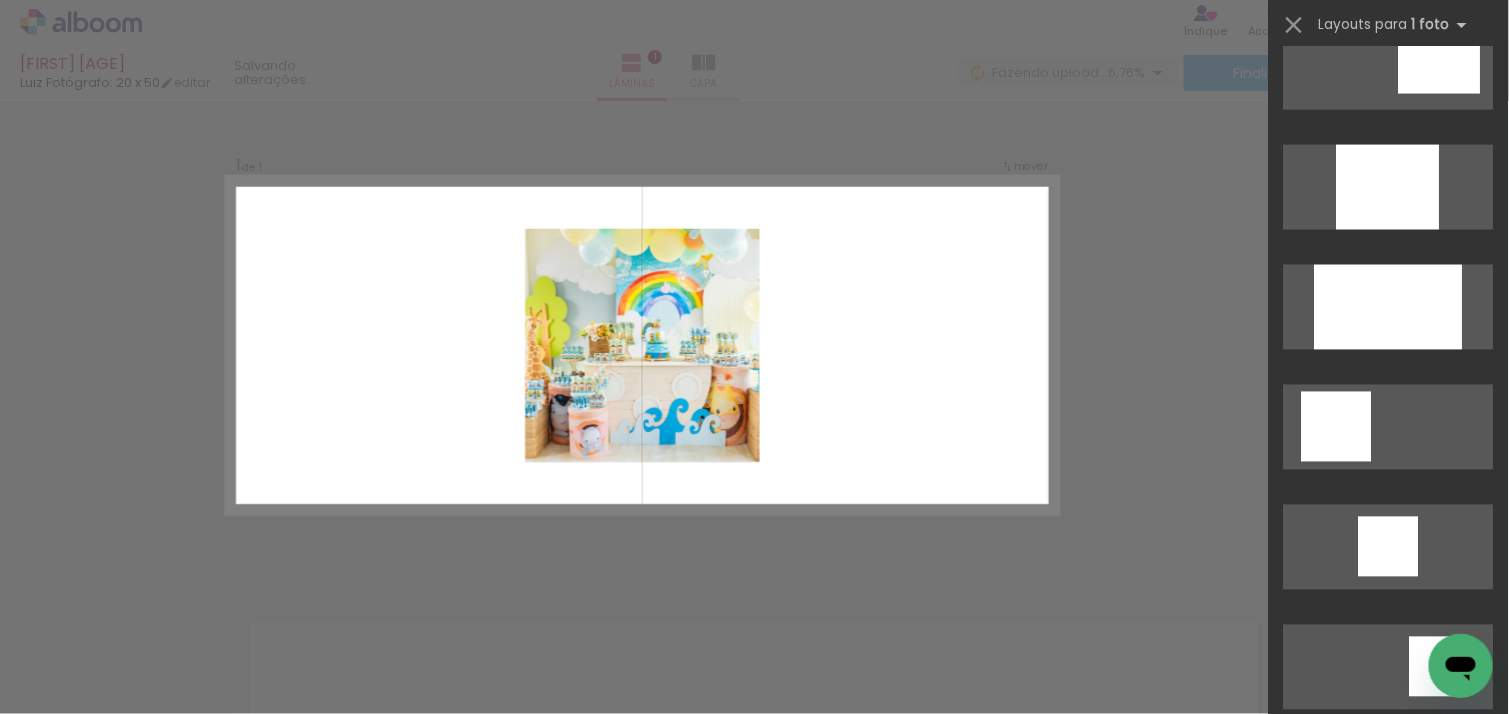 scroll, scrollTop: 1187, scrollLeft: 0, axis: vertical 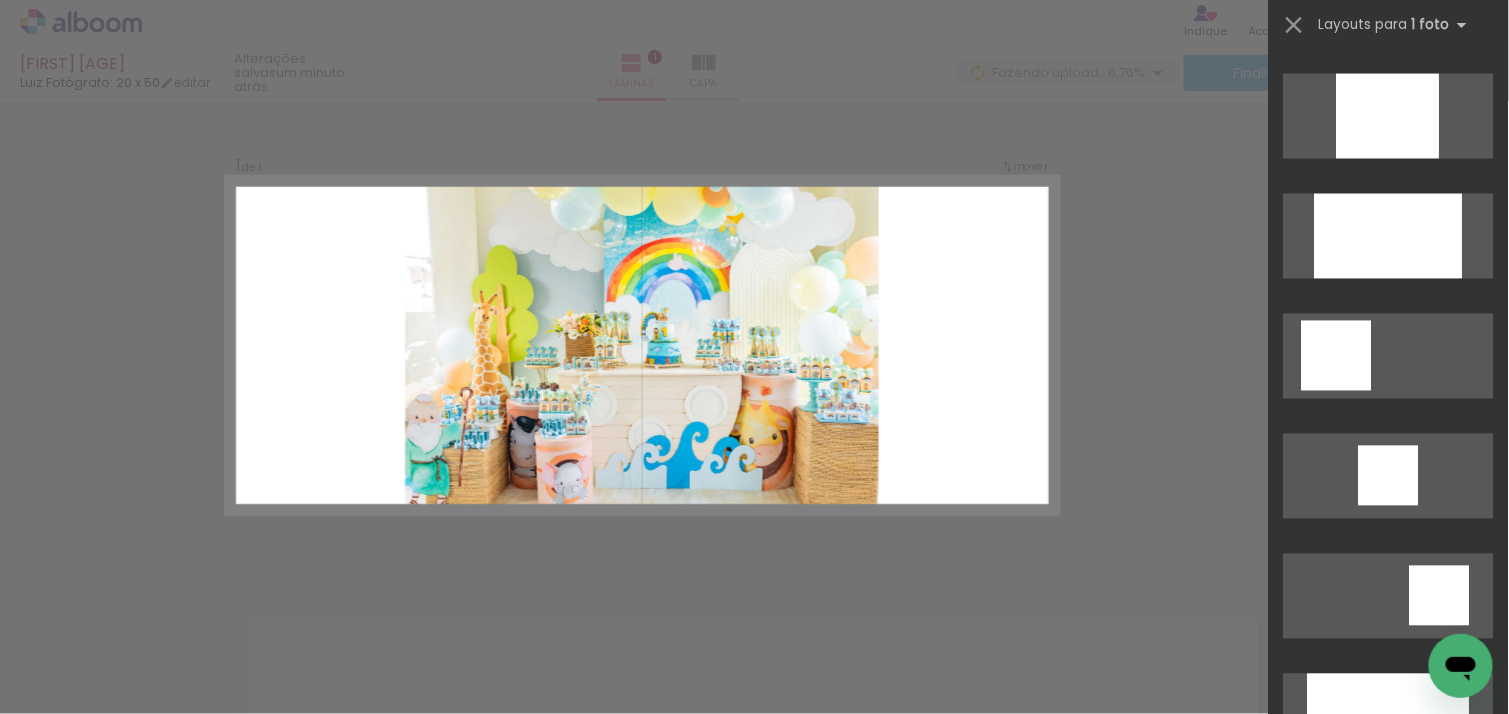click at bounding box center (642, 345) 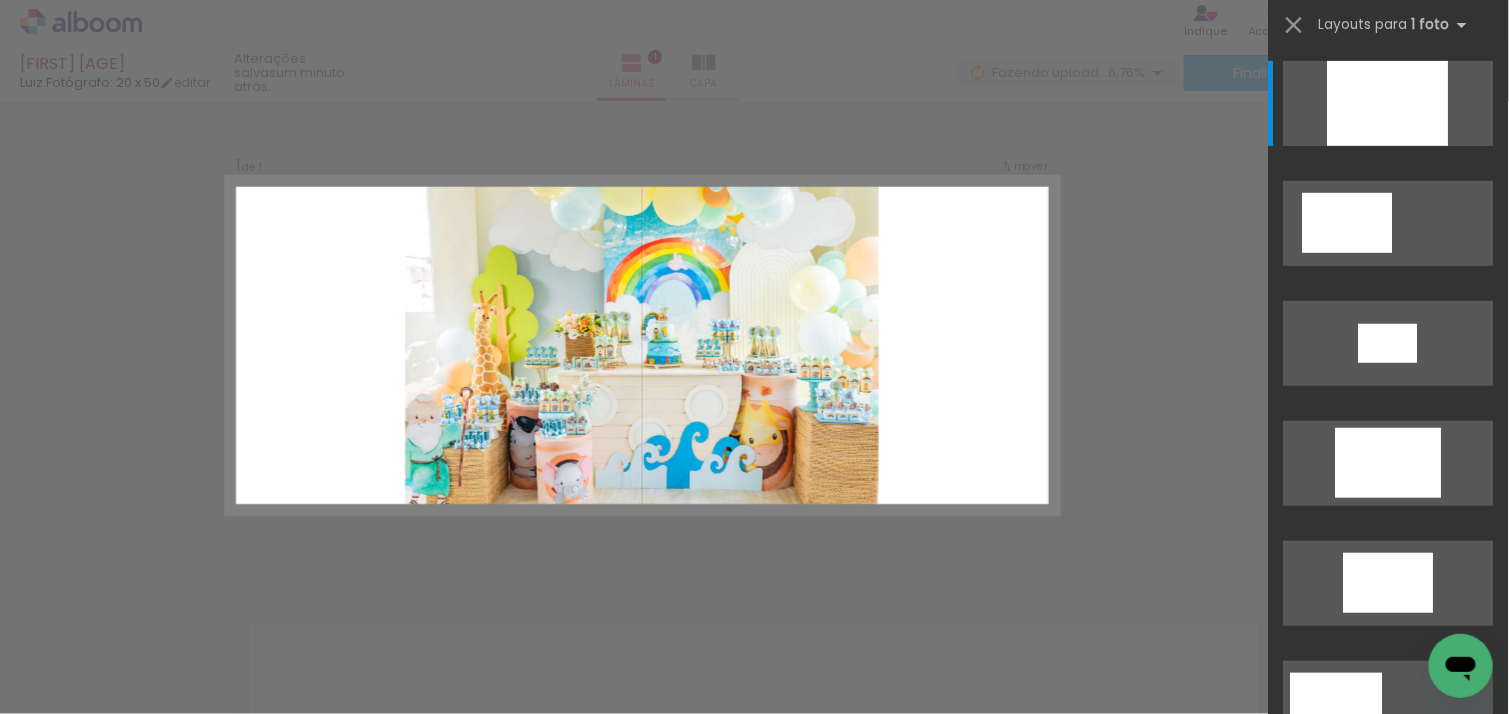 click on "Confirmar Cancelar" at bounding box center (754, 573) 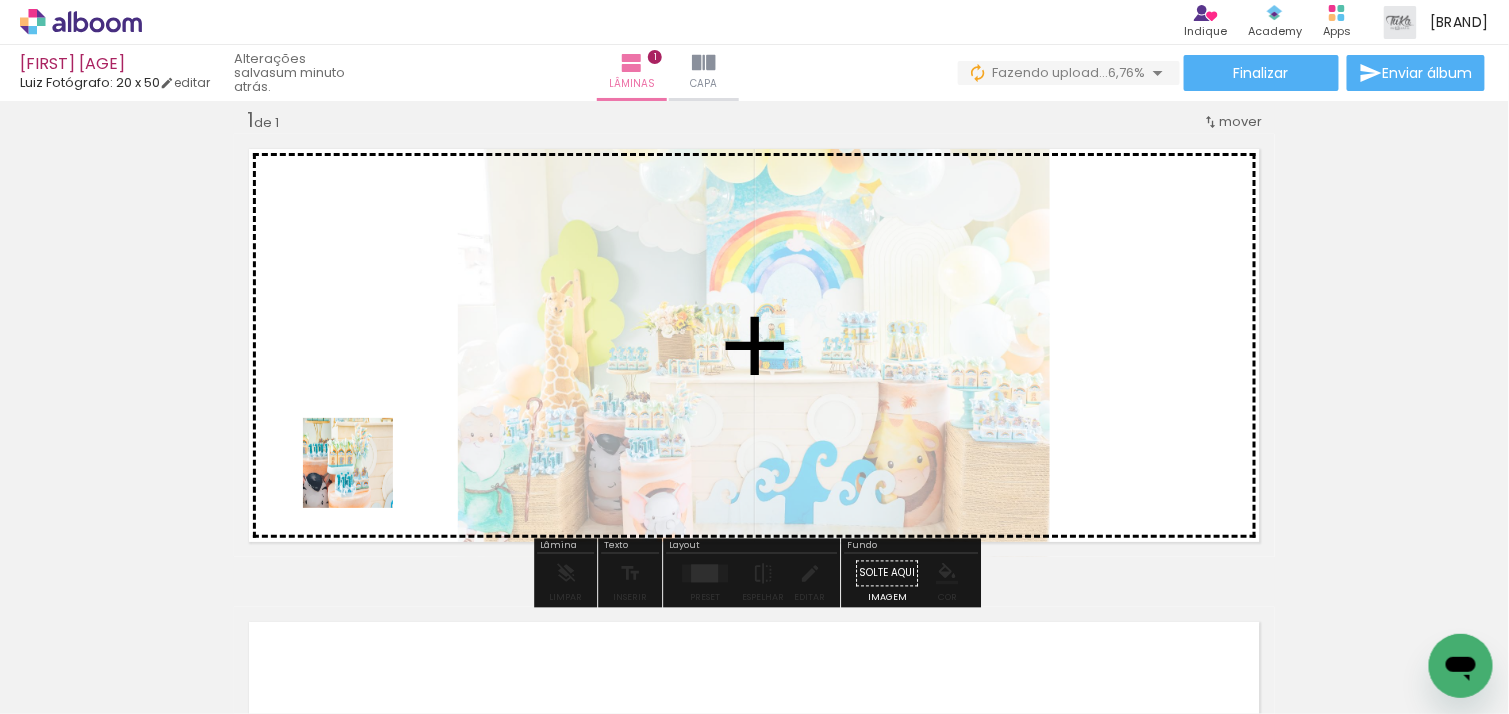 drag, startPoint x: 211, startPoint y: 660, endPoint x: 372, endPoint y: 467, distance: 251.33643 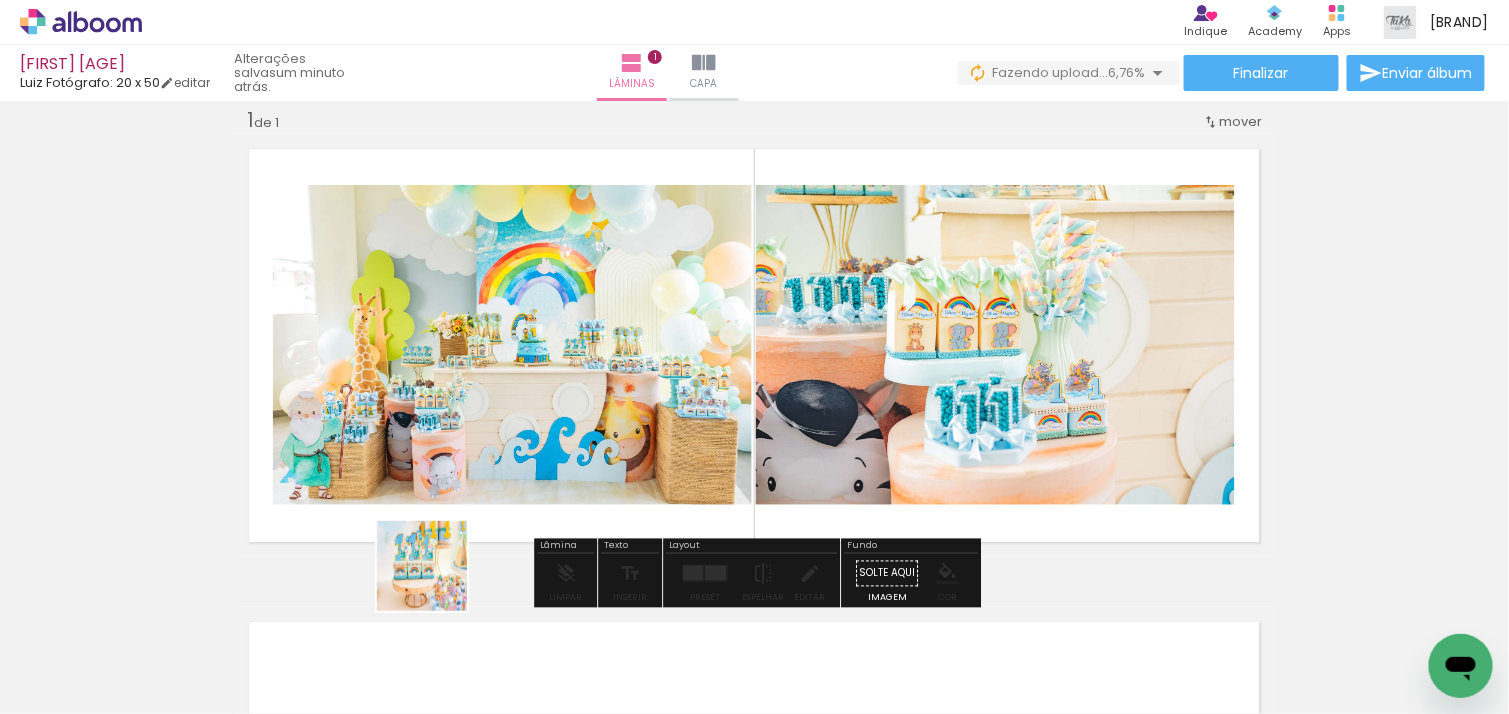 drag, startPoint x: 437, startPoint y: 581, endPoint x: 581, endPoint y: 475, distance: 178.80716 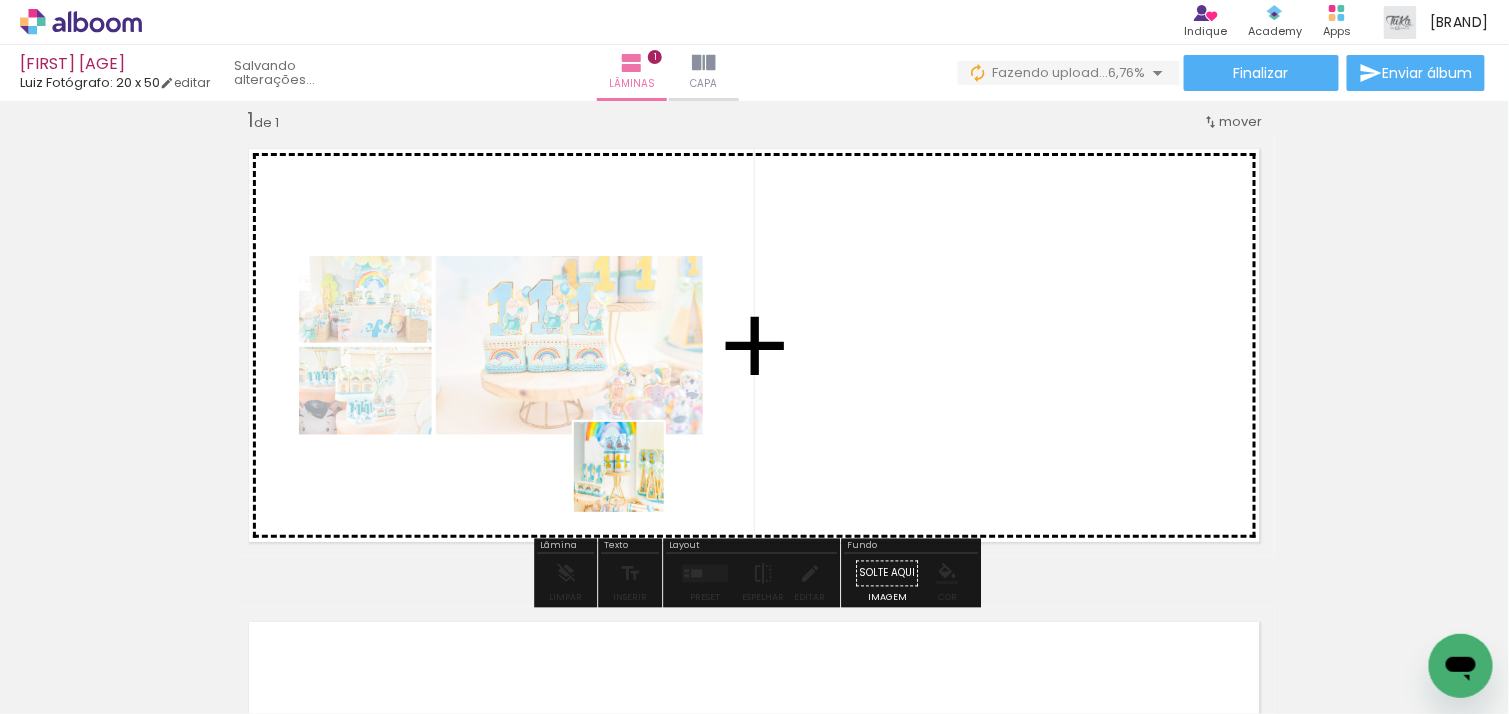 drag, startPoint x: 395, startPoint y: 588, endPoint x: 638, endPoint y: 477, distance: 267.15164 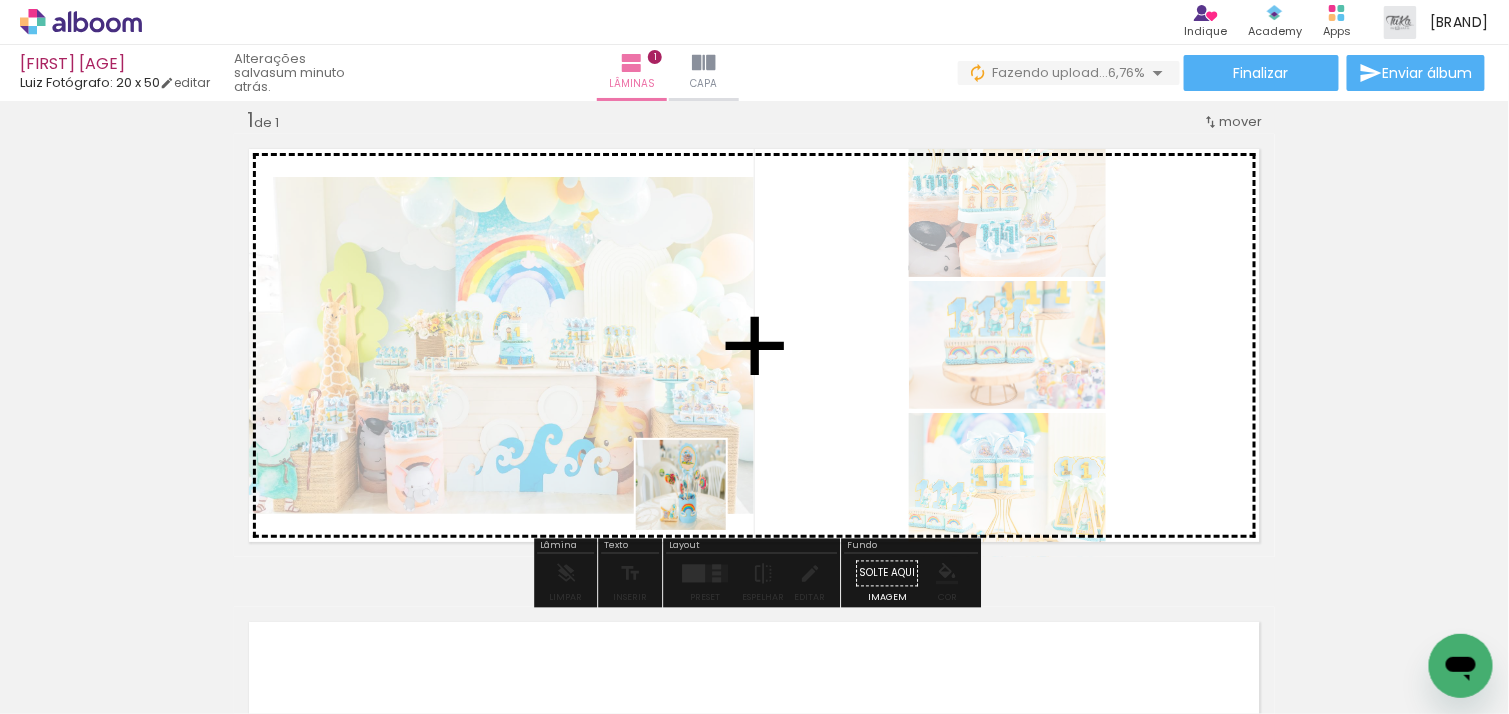 drag, startPoint x: 368, startPoint y: 650, endPoint x: 810, endPoint y: 432, distance: 492.8367 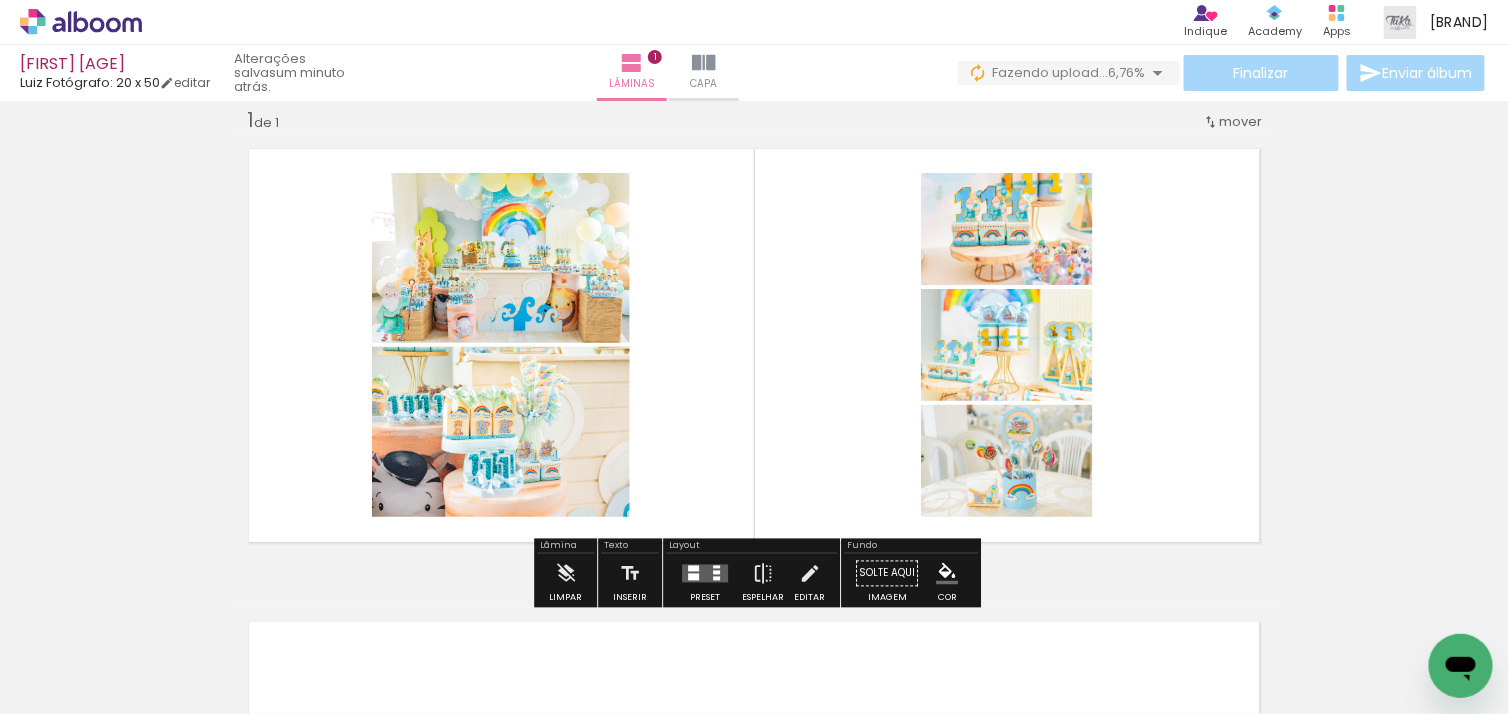 click at bounding box center (705, 574) 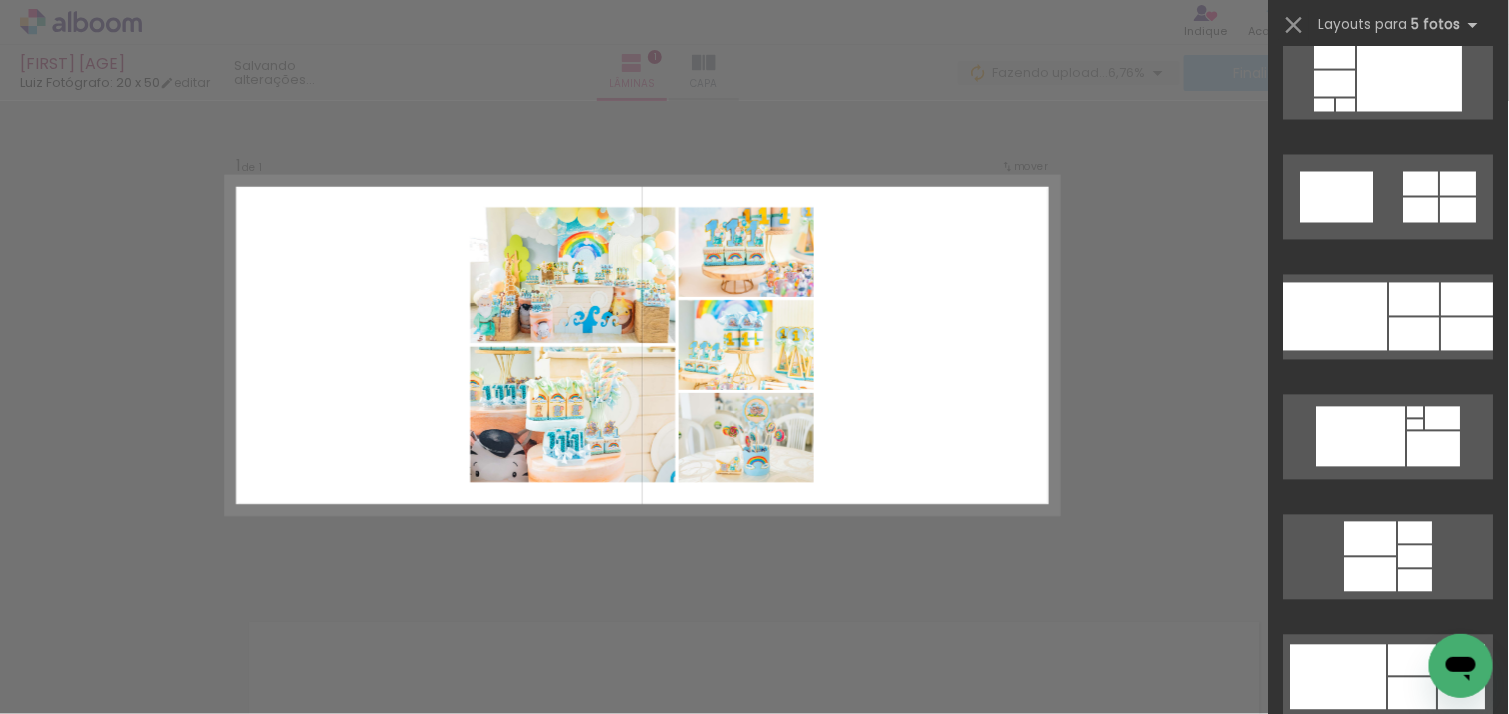scroll, scrollTop: 3754, scrollLeft: 0, axis: vertical 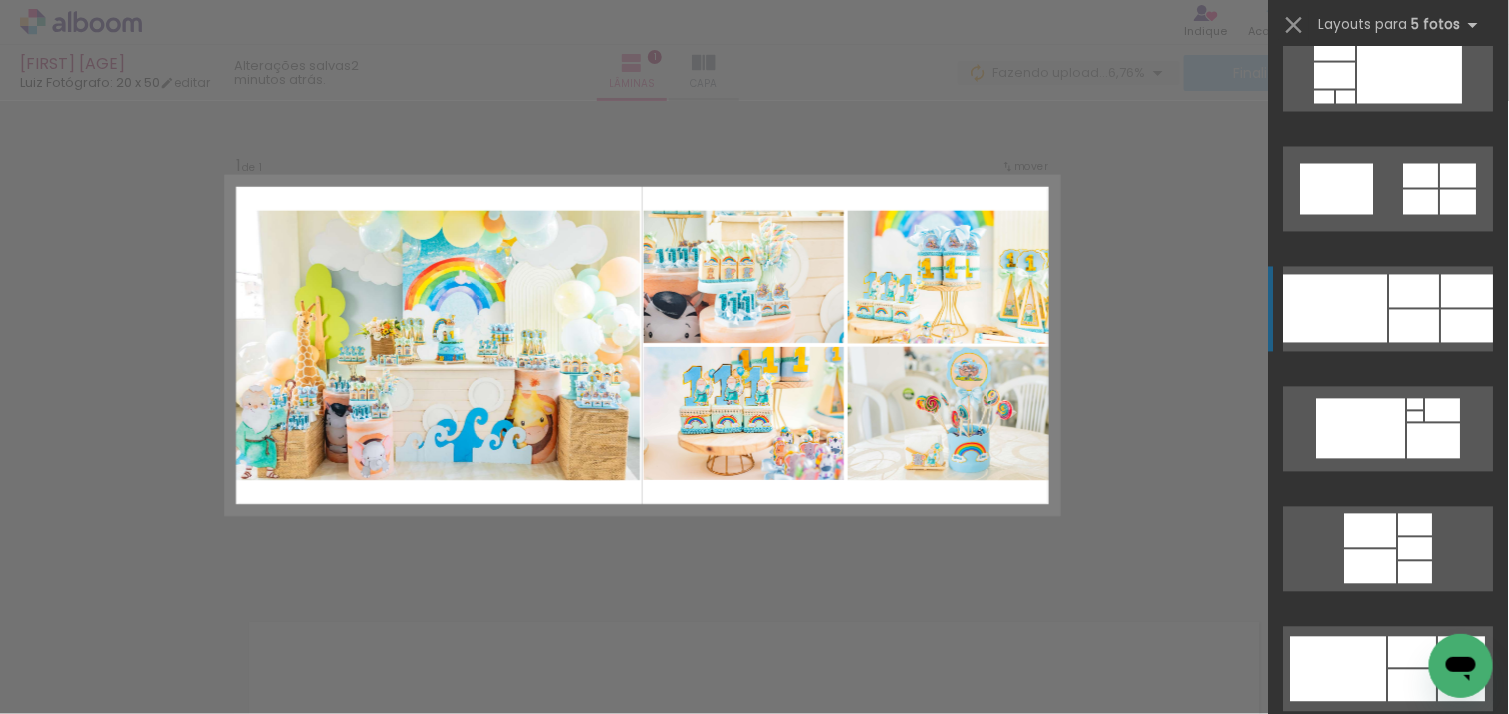 click at bounding box center (1337, -13633) 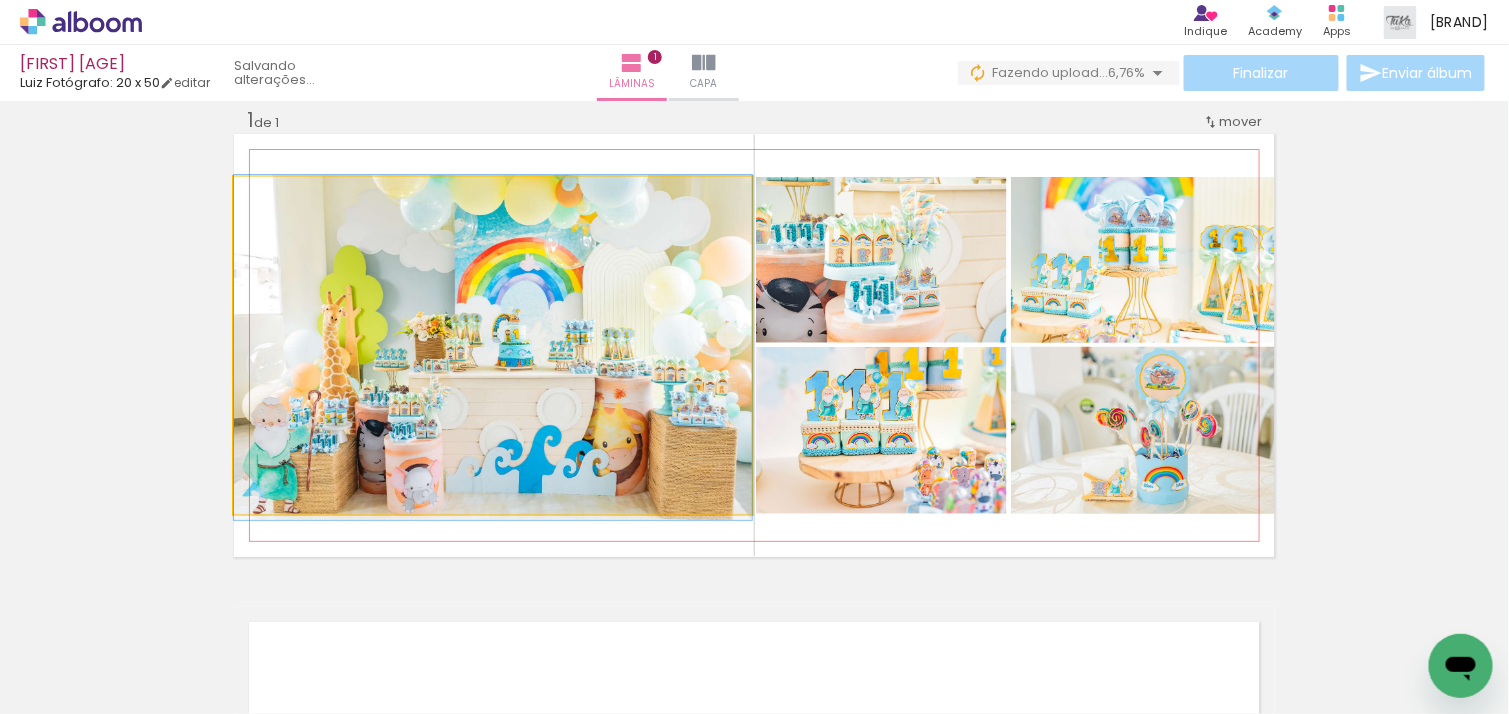 drag, startPoint x: 654, startPoint y: 440, endPoint x: 679, endPoint y: 443, distance: 25.179358 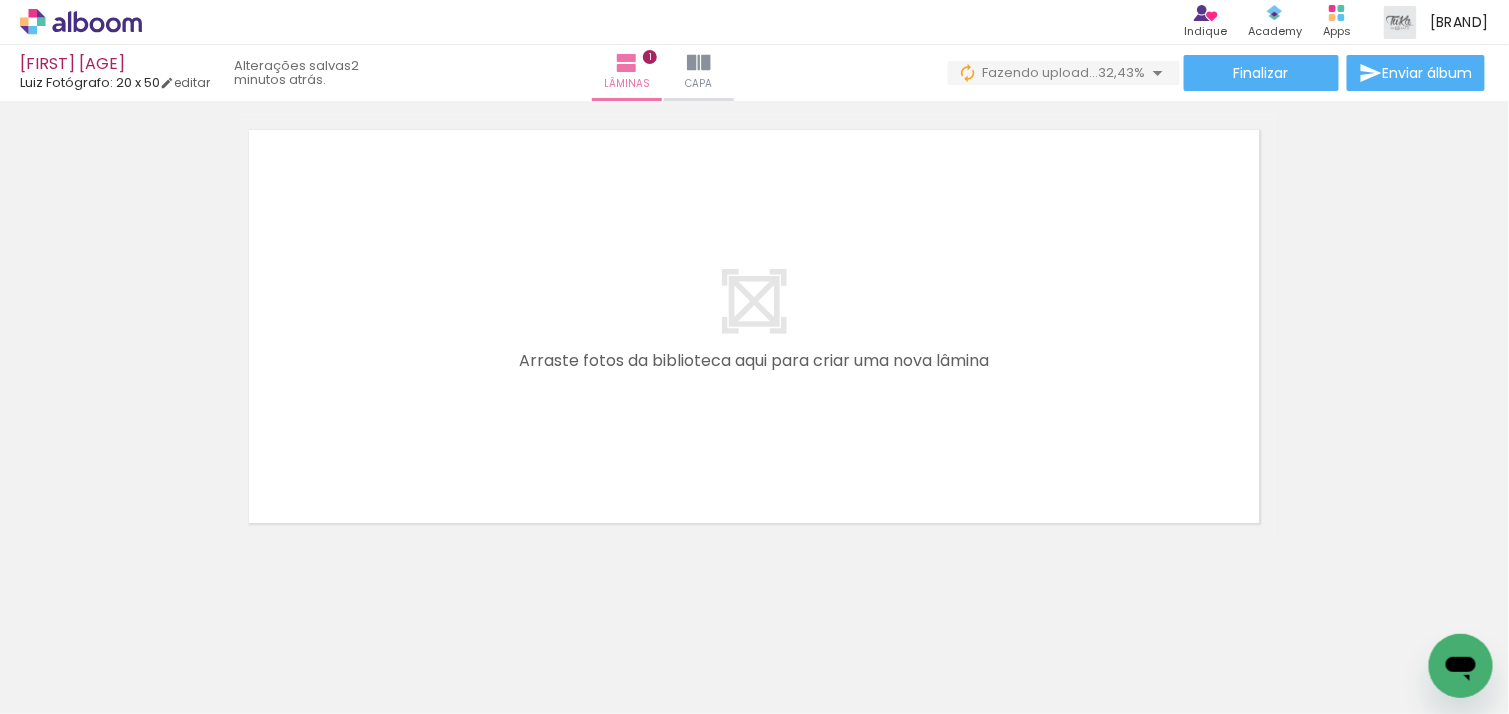 scroll, scrollTop: 535, scrollLeft: 0, axis: vertical 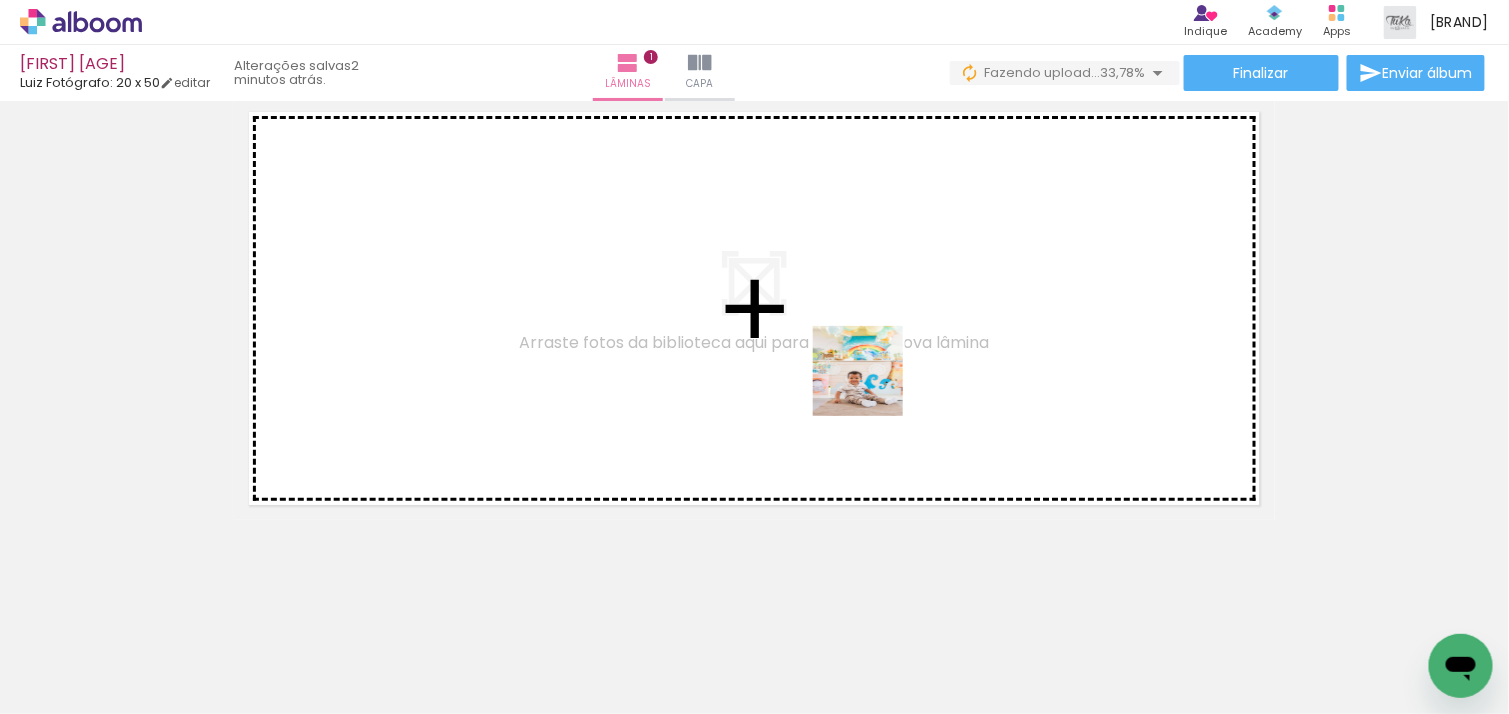 drag, startPoint x: 977, startPoint y: 590, endPoint x: 855, endPoint y: 333, distance: 284.48724 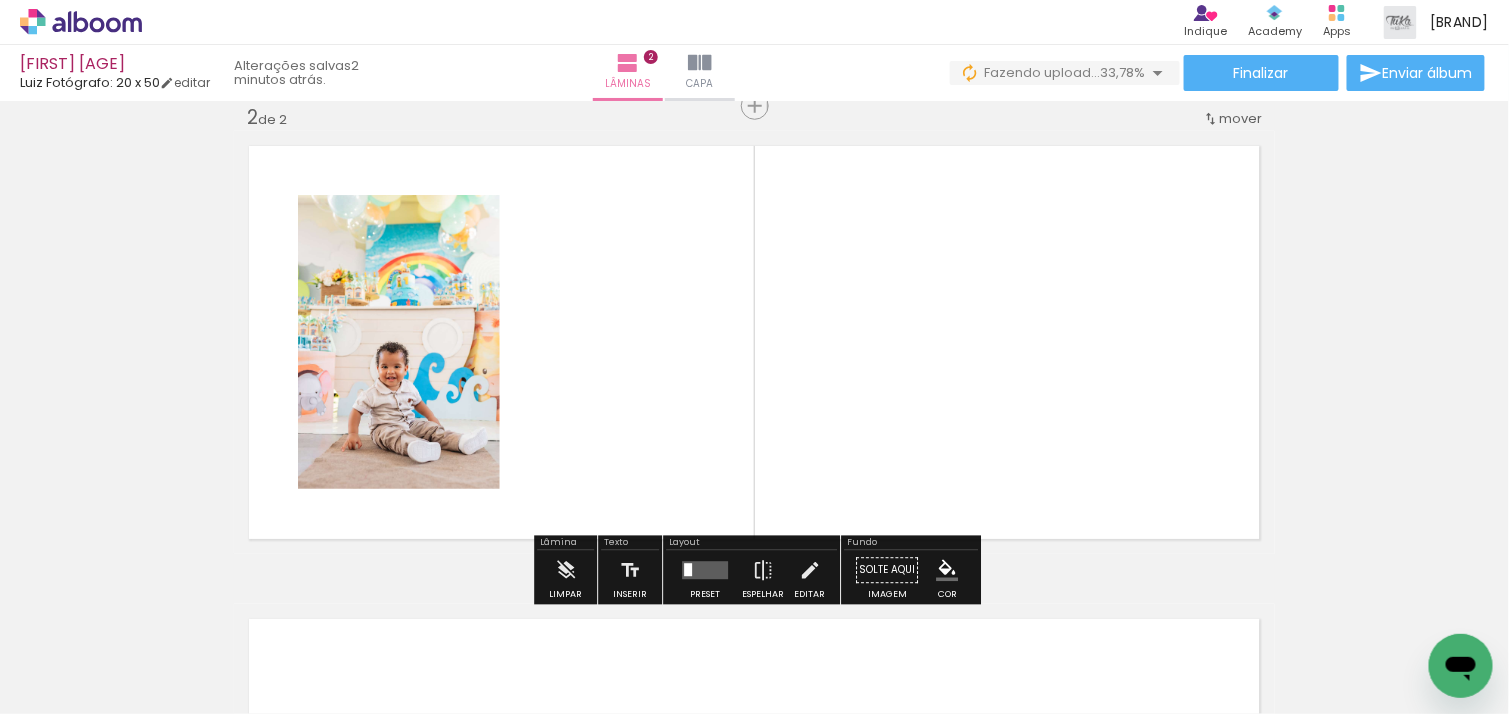 scroll, scrollTop: 498, scrollLeft: 0, axis: vertical 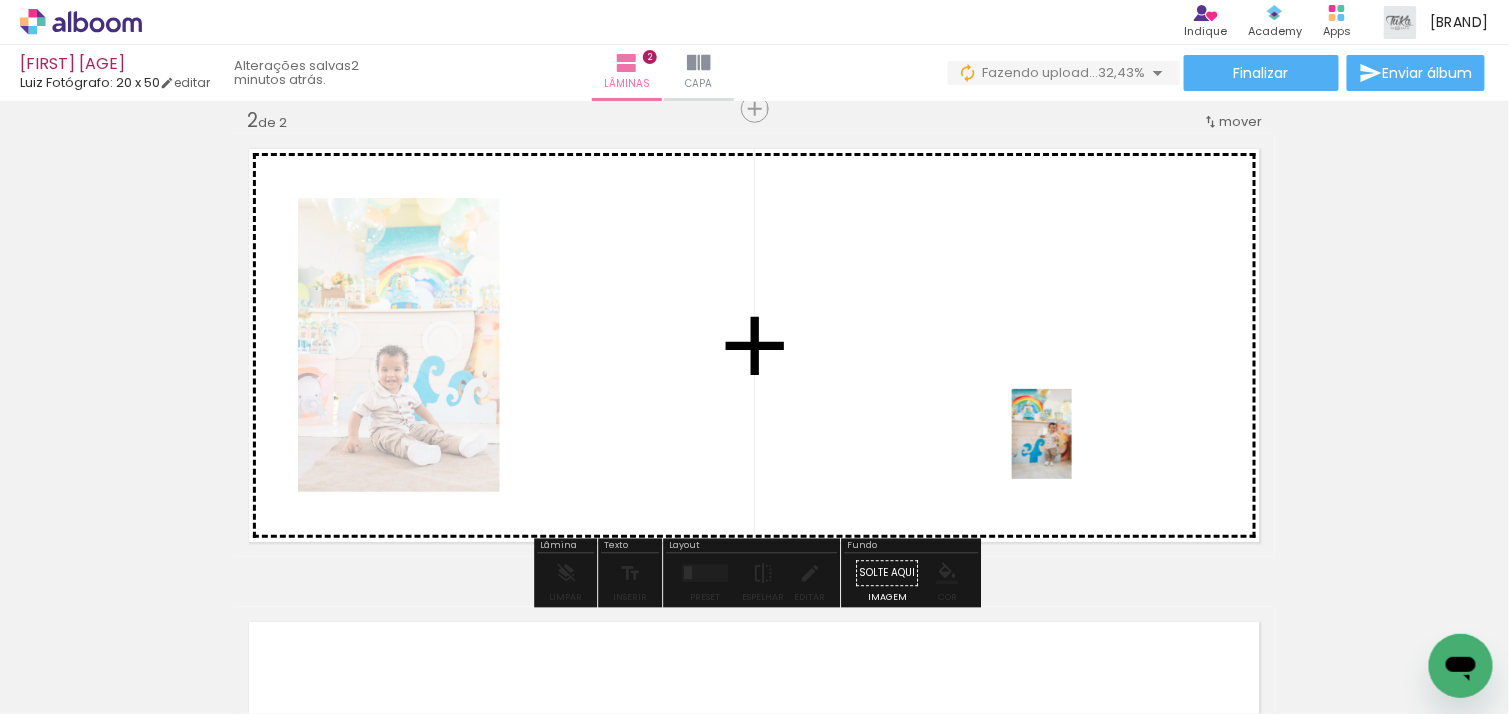 drag, startPoint x: 1234, startPoint y: 660, endPoint x: 1070, endPoint y: 448, distance: 268.02985 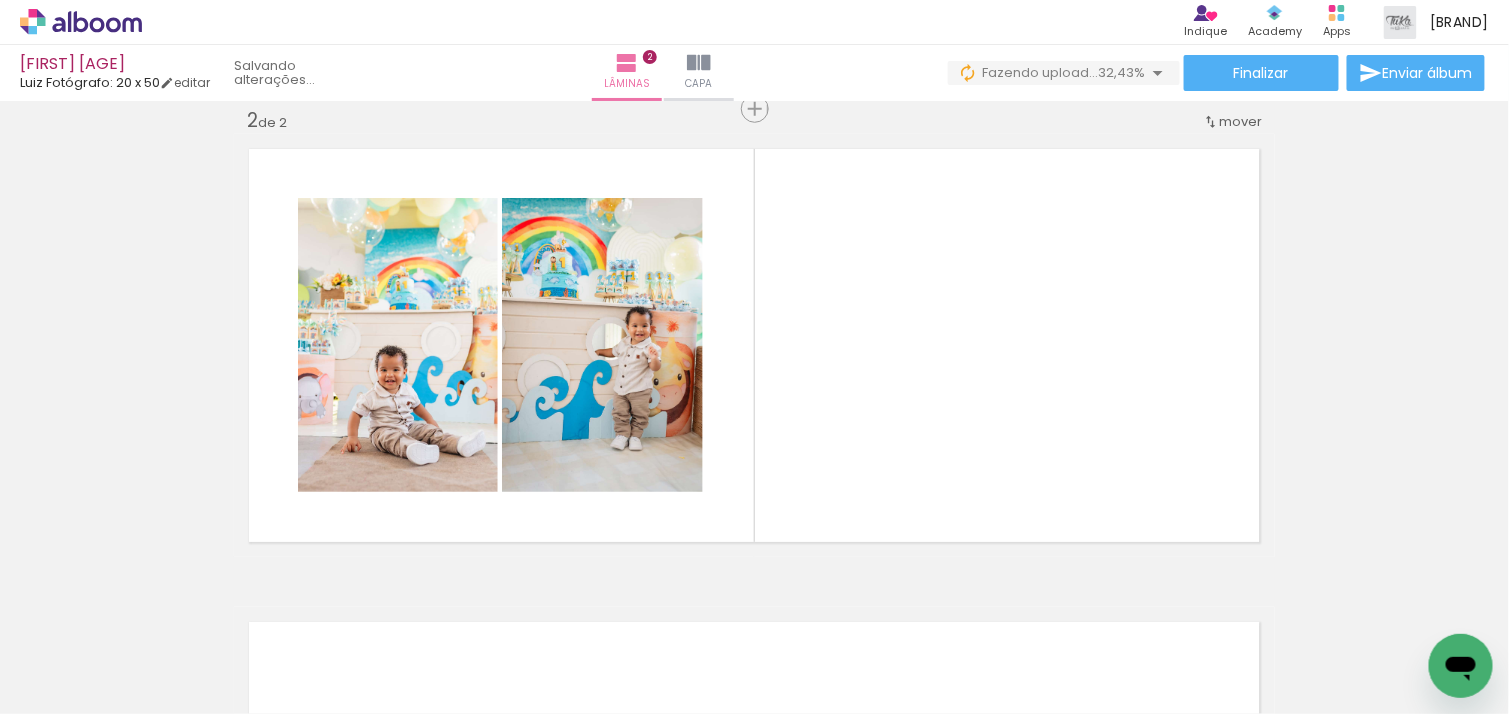 scroll, scrollTop: 0, scrollLeft: 672, axis: horizontal 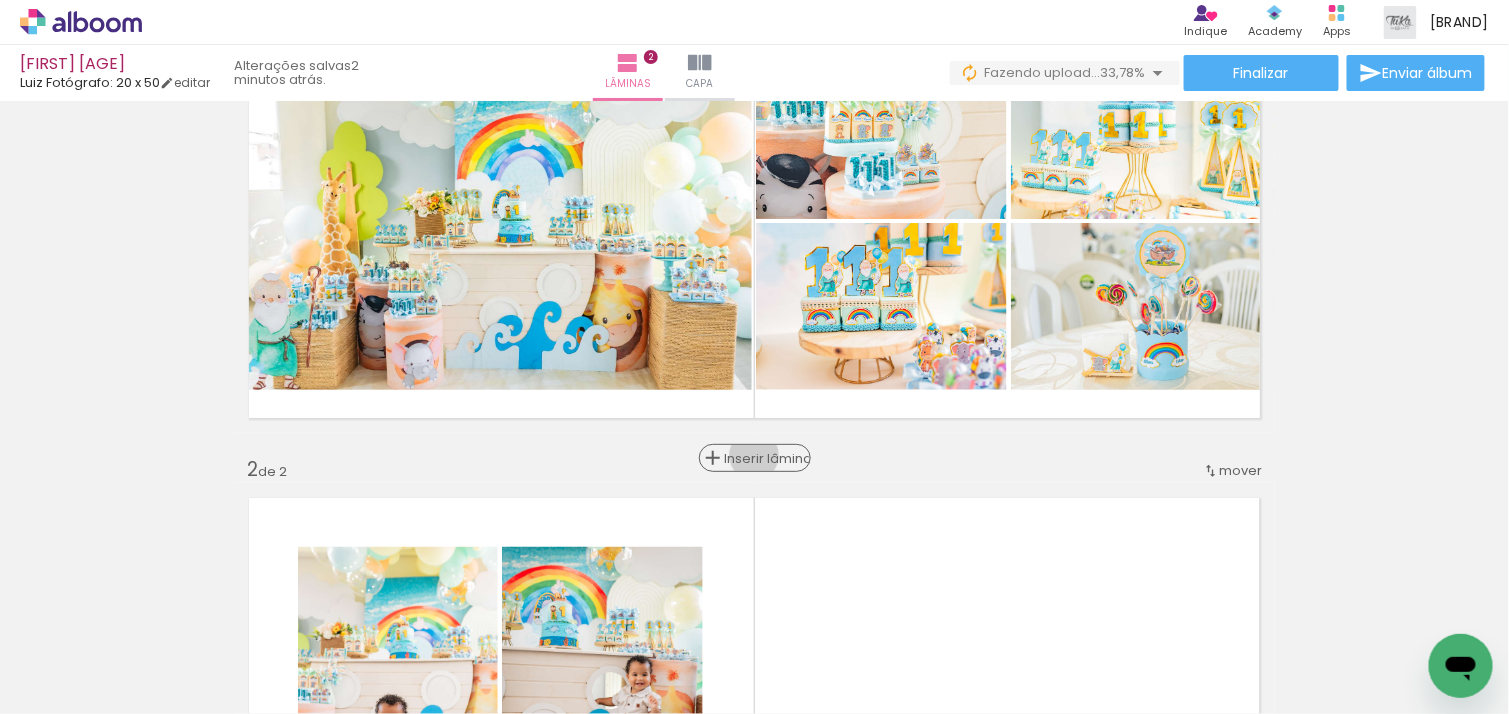 click on "Inserir lâmina" at bounding box center (764, 458) 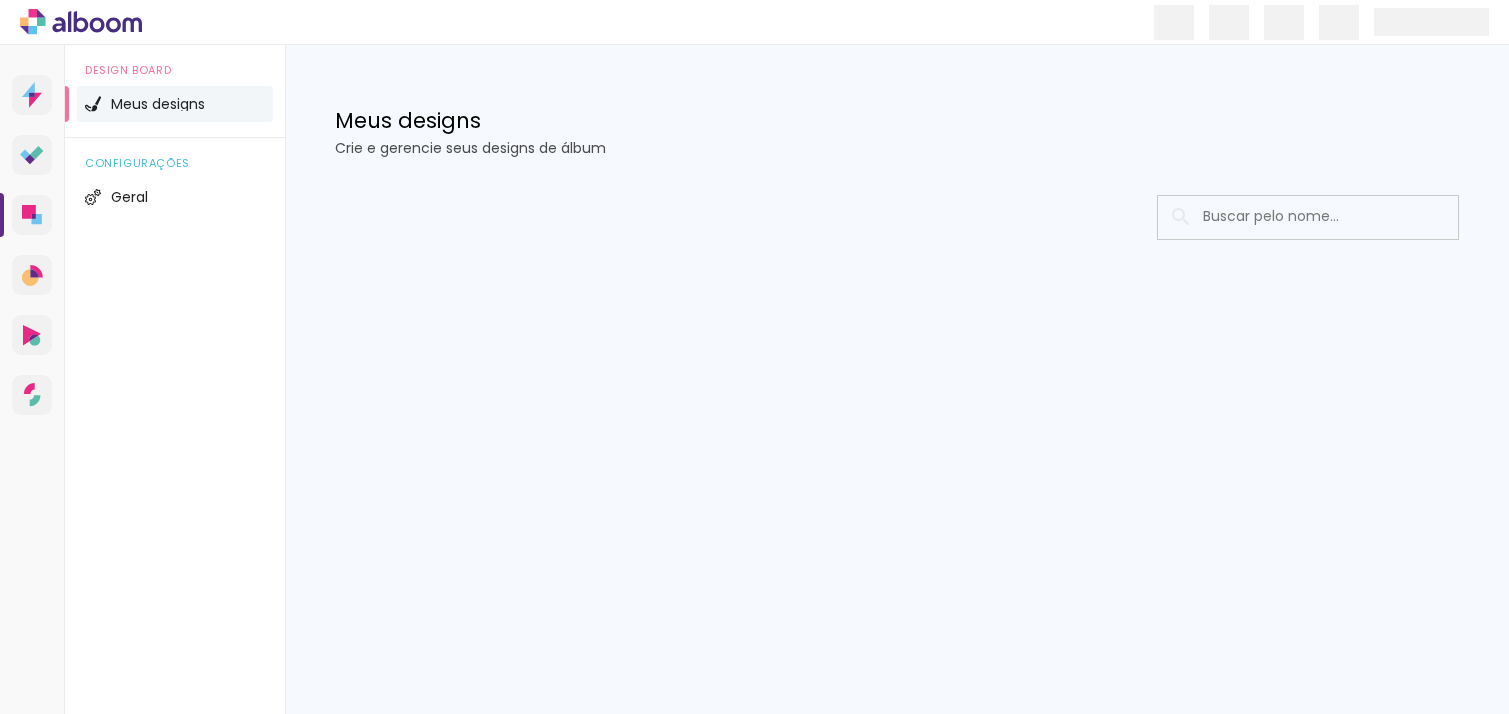 scroll, scrollTop: 0, scrollLeft: 0, axis: both 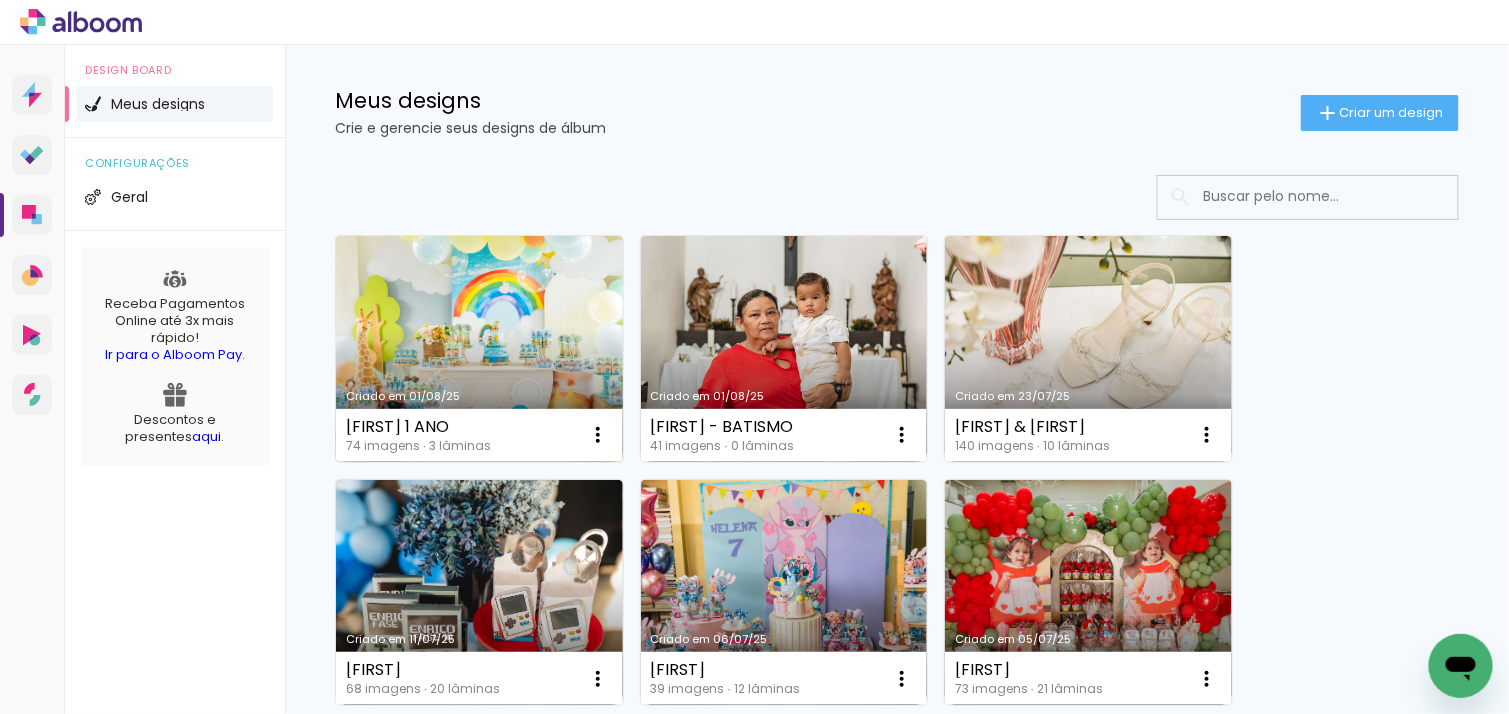 click on "Criado em 01/08/25" at bounding box center (479, 349) 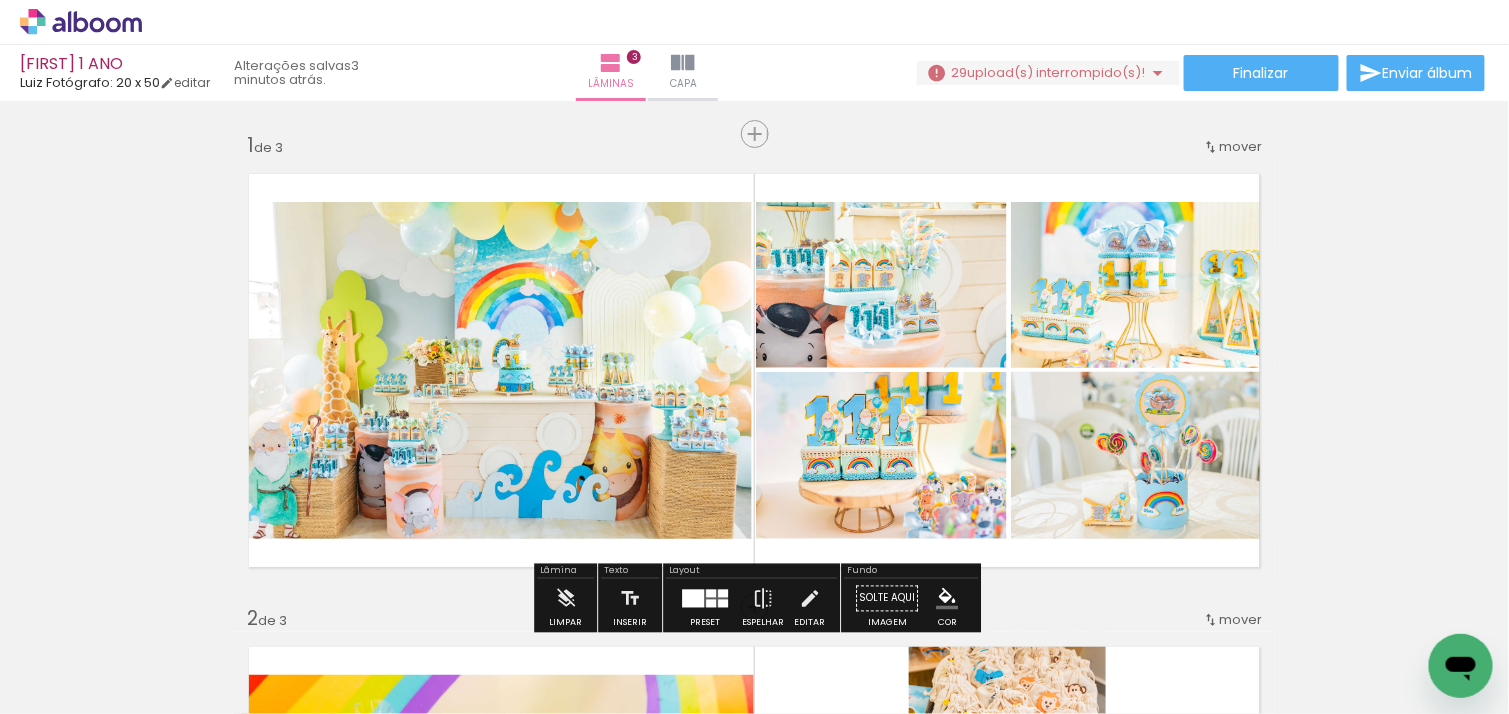 click on "upload(s) interrompido(s)!" at bounding box center [1057, 72] 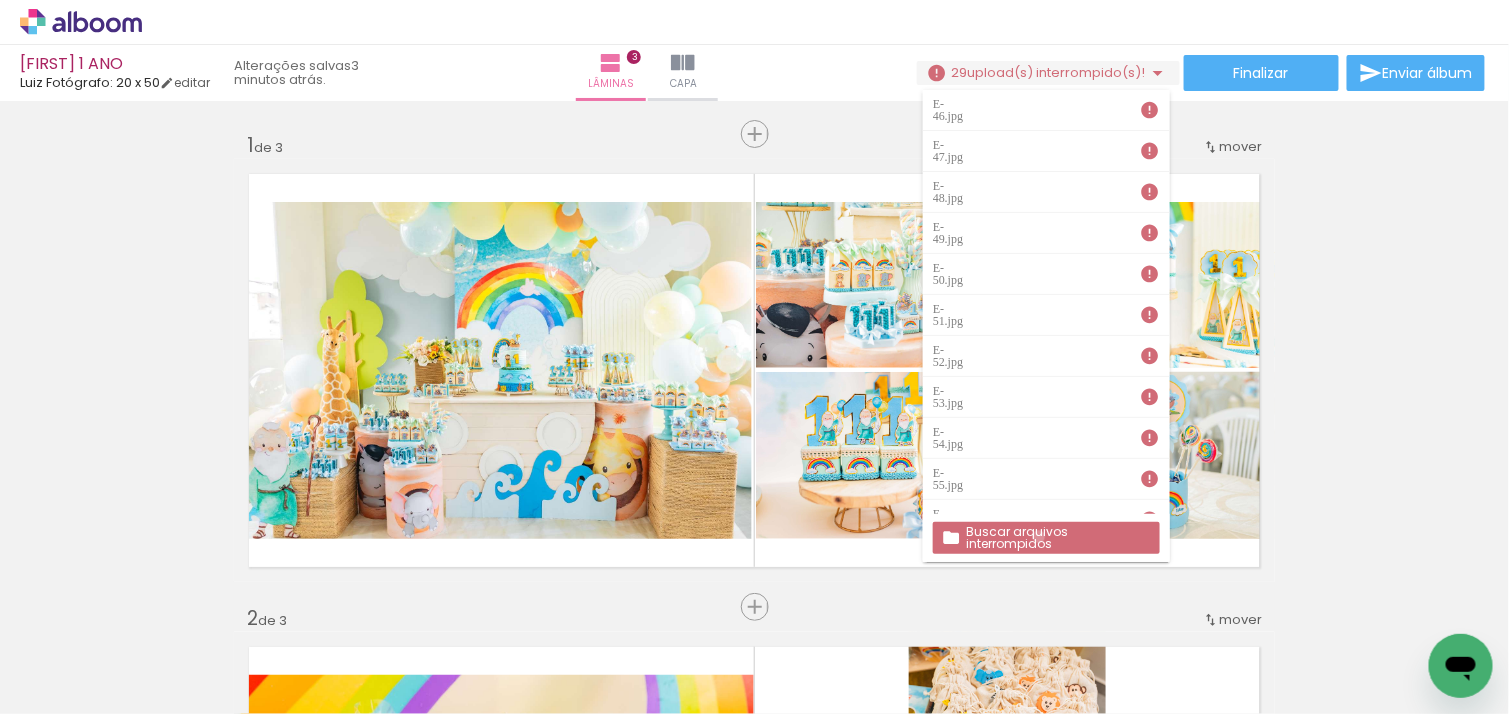 click on "Buscar arquivos interrompidos" at bounding box center (0, 0) 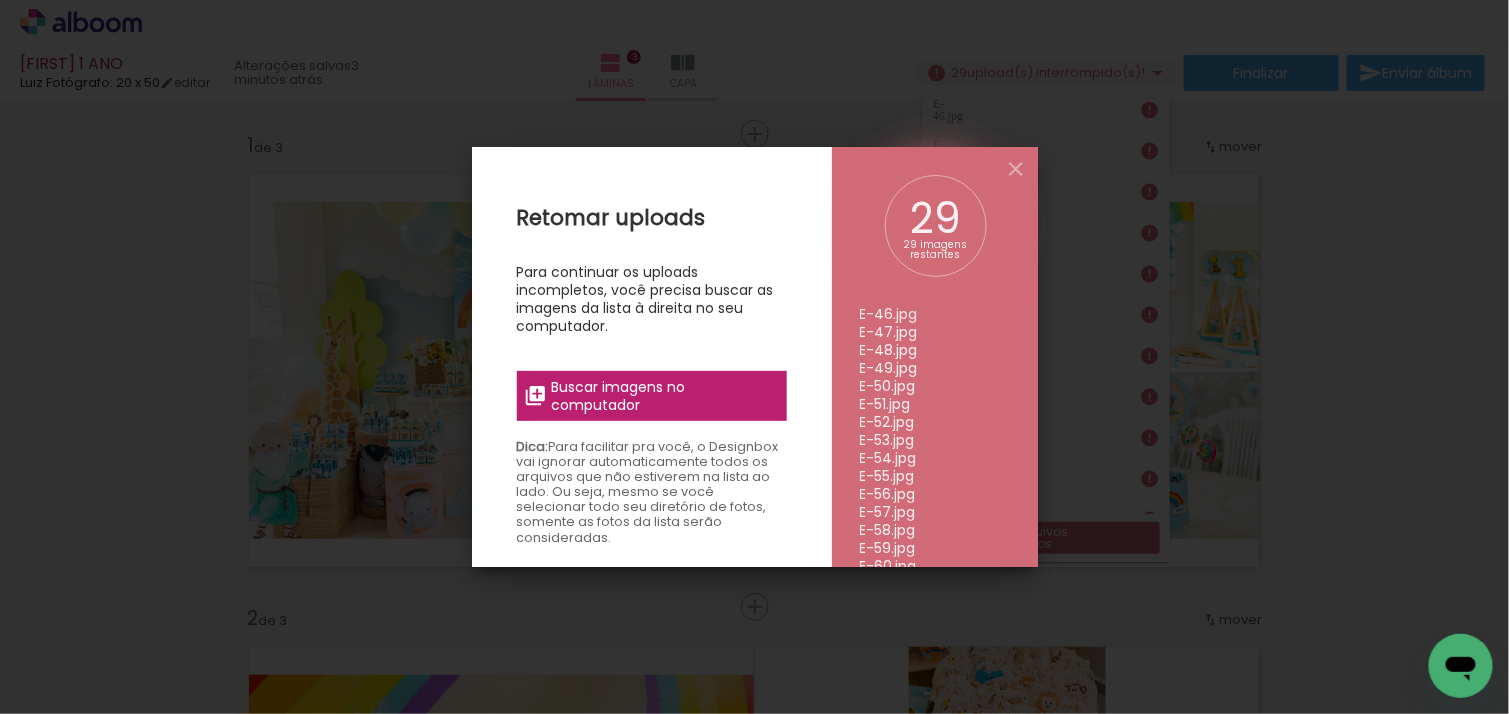 click on "Buscar imagens no computador" at bounding box center (662, 396) 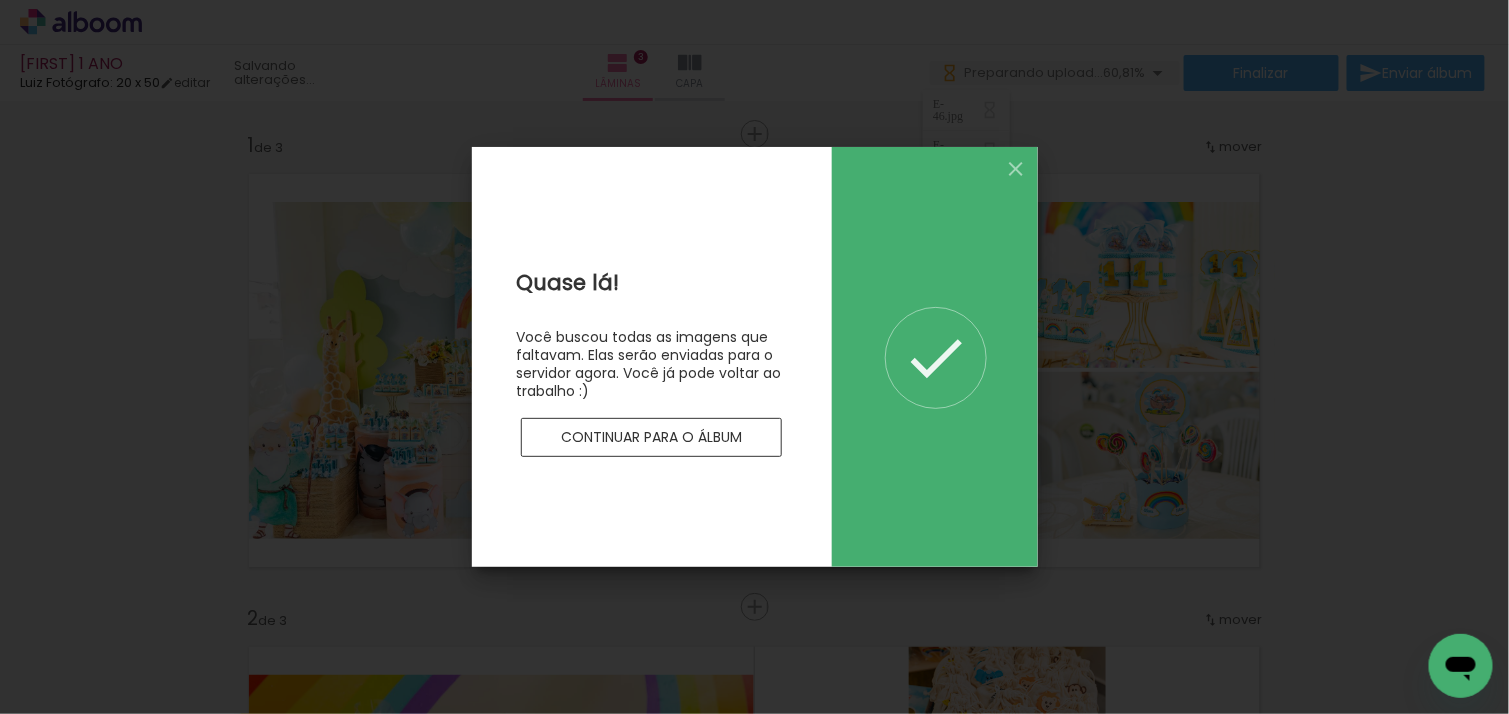 click on "Continuar para o álbum" at bounding box center (0, 0) 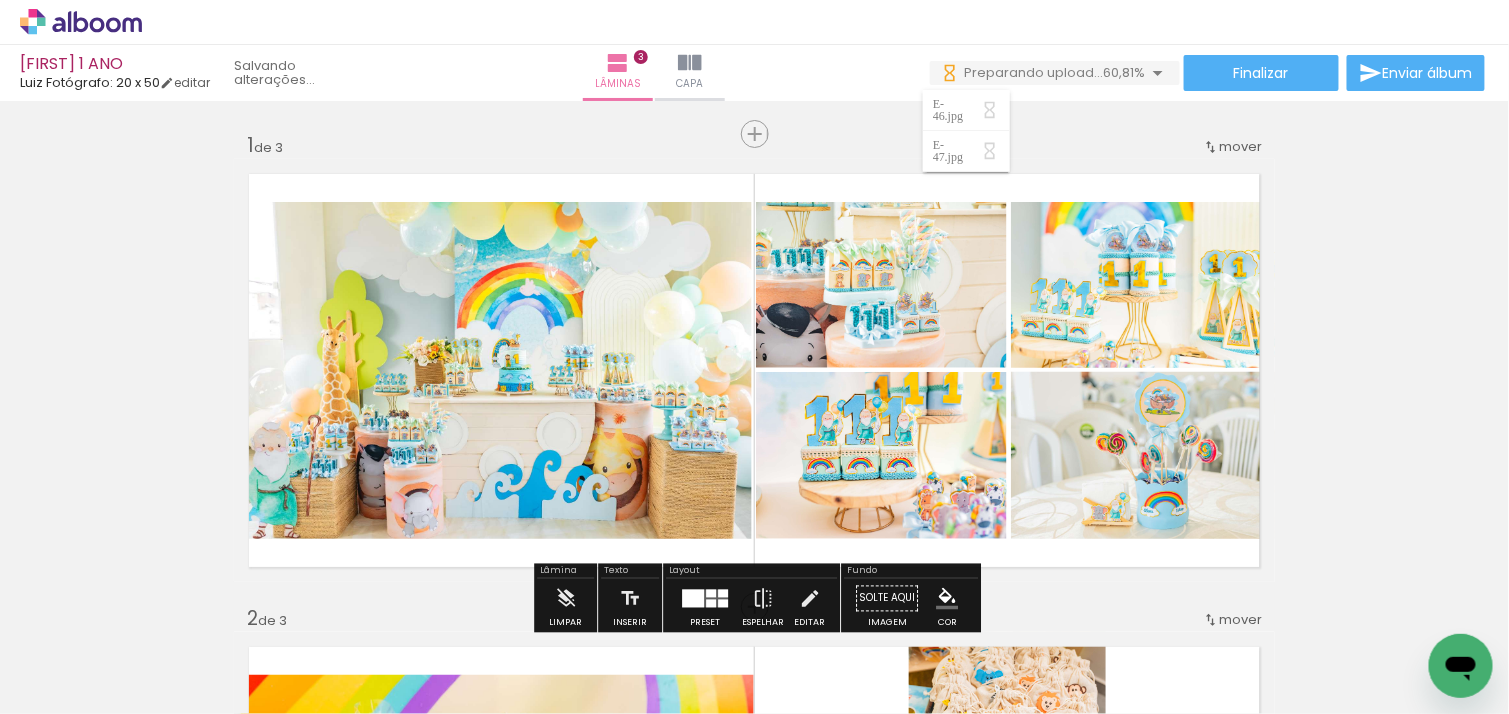 scroll, scrollTop: 0, scrollLeft: 0, axis: both 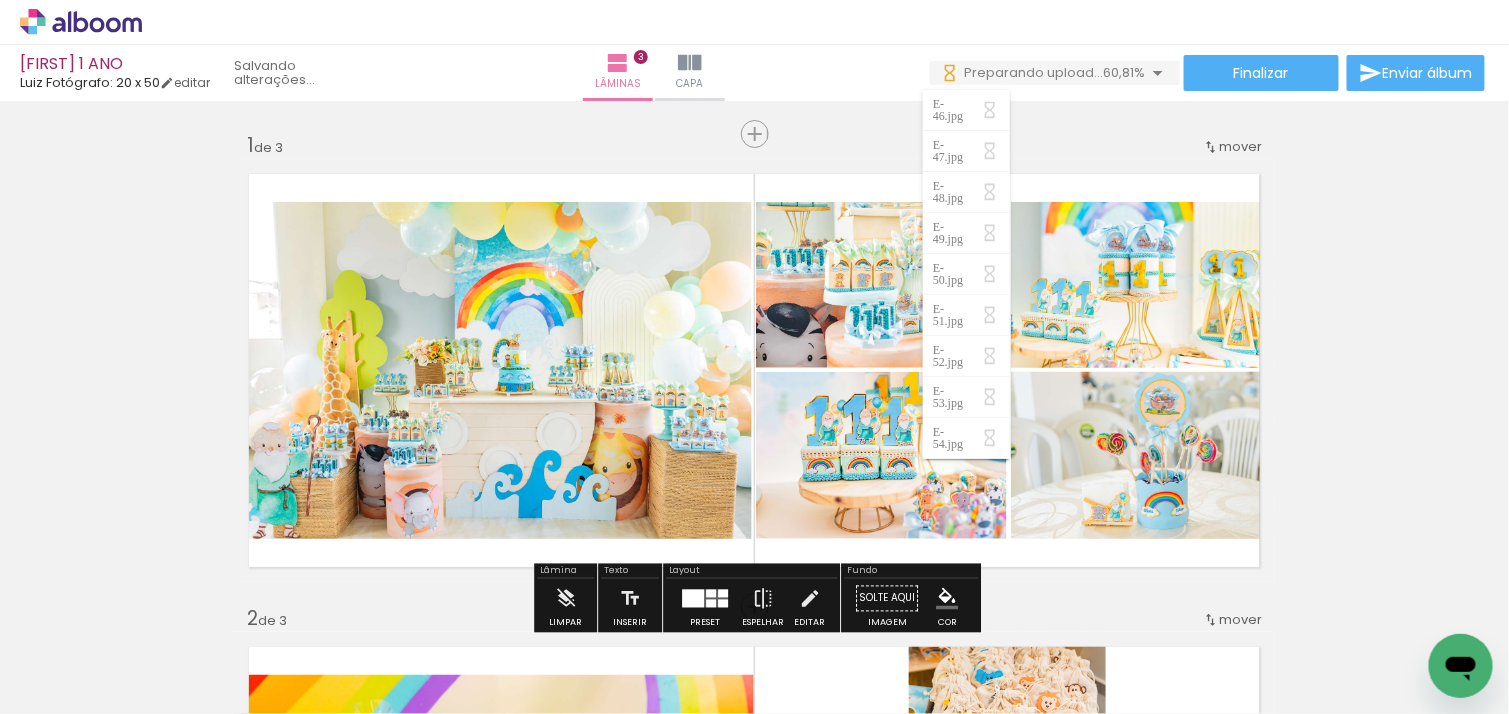 click on "Todas as fotos" at bounding box center (56, 653) 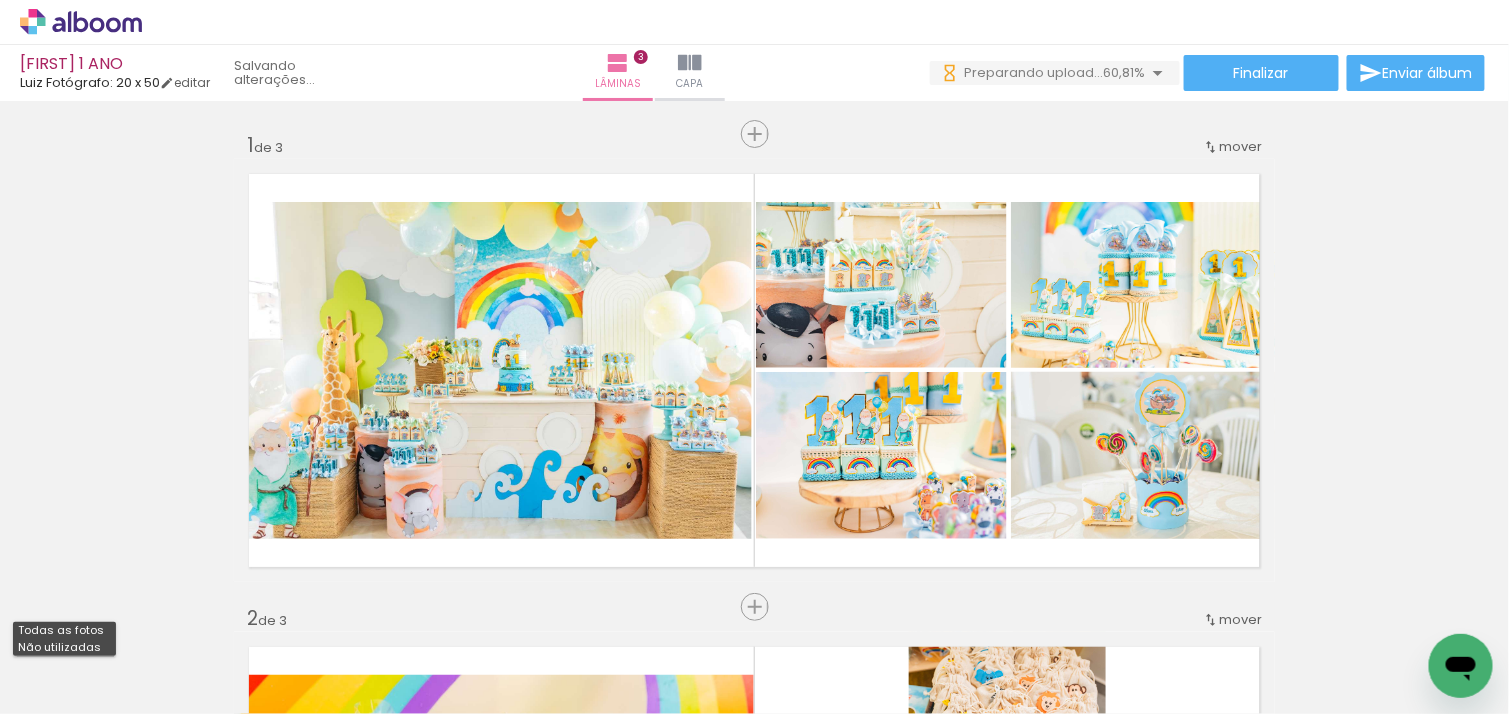 click on "Não utilizadas" at bounding box center [0, 0] 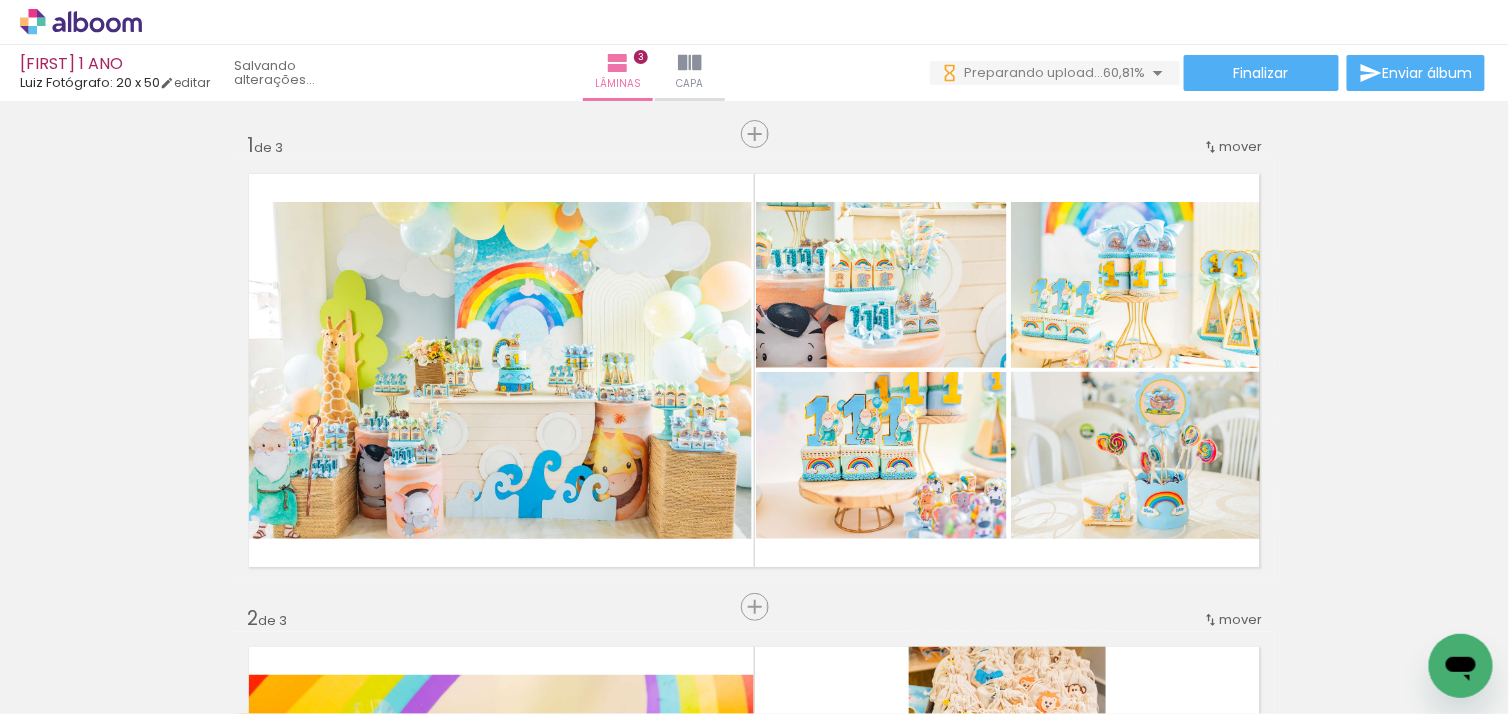 scroll, scrollTop: 0, scrollLeft: 0, axis: both 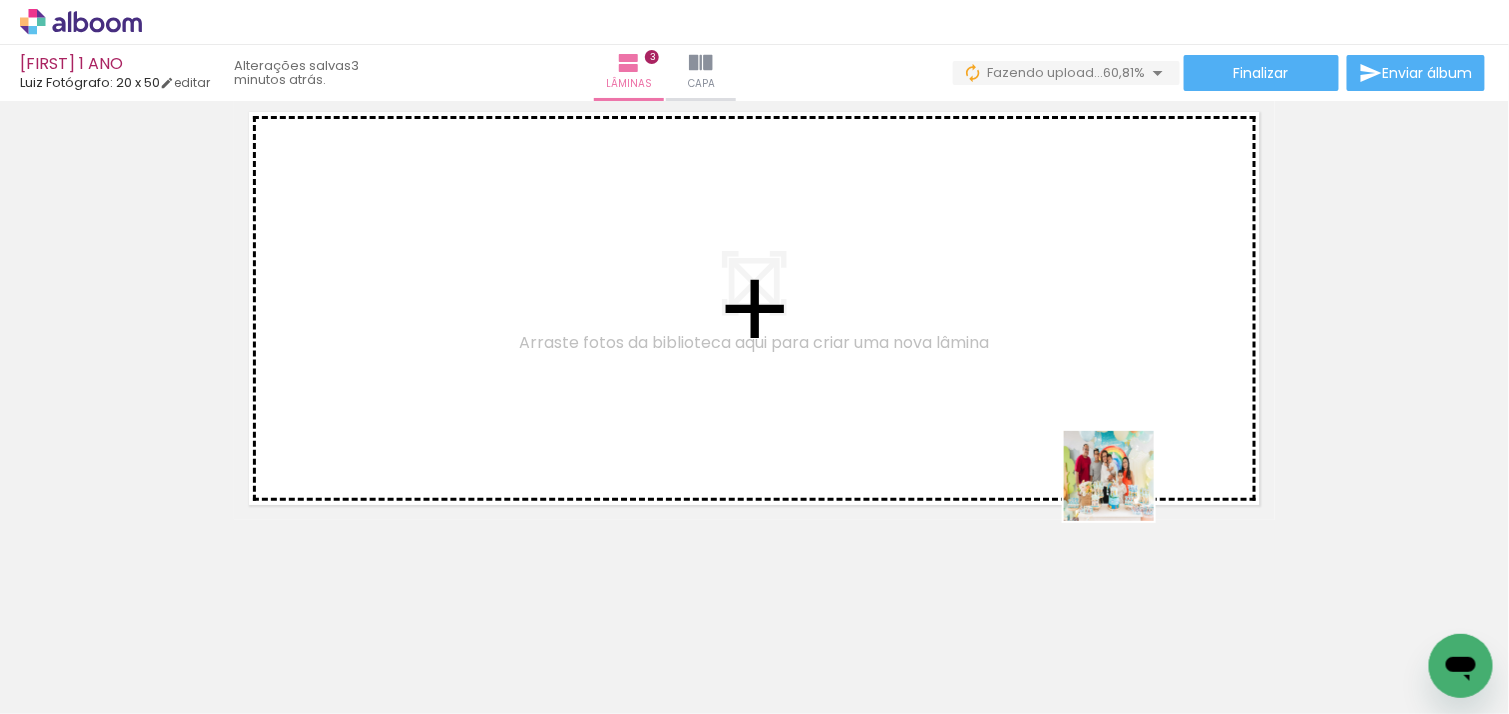 drag, startPoint x: 1335, startPoint y: 663, endPoint x: 1073, endPoint y: 455, distance: 334.52652 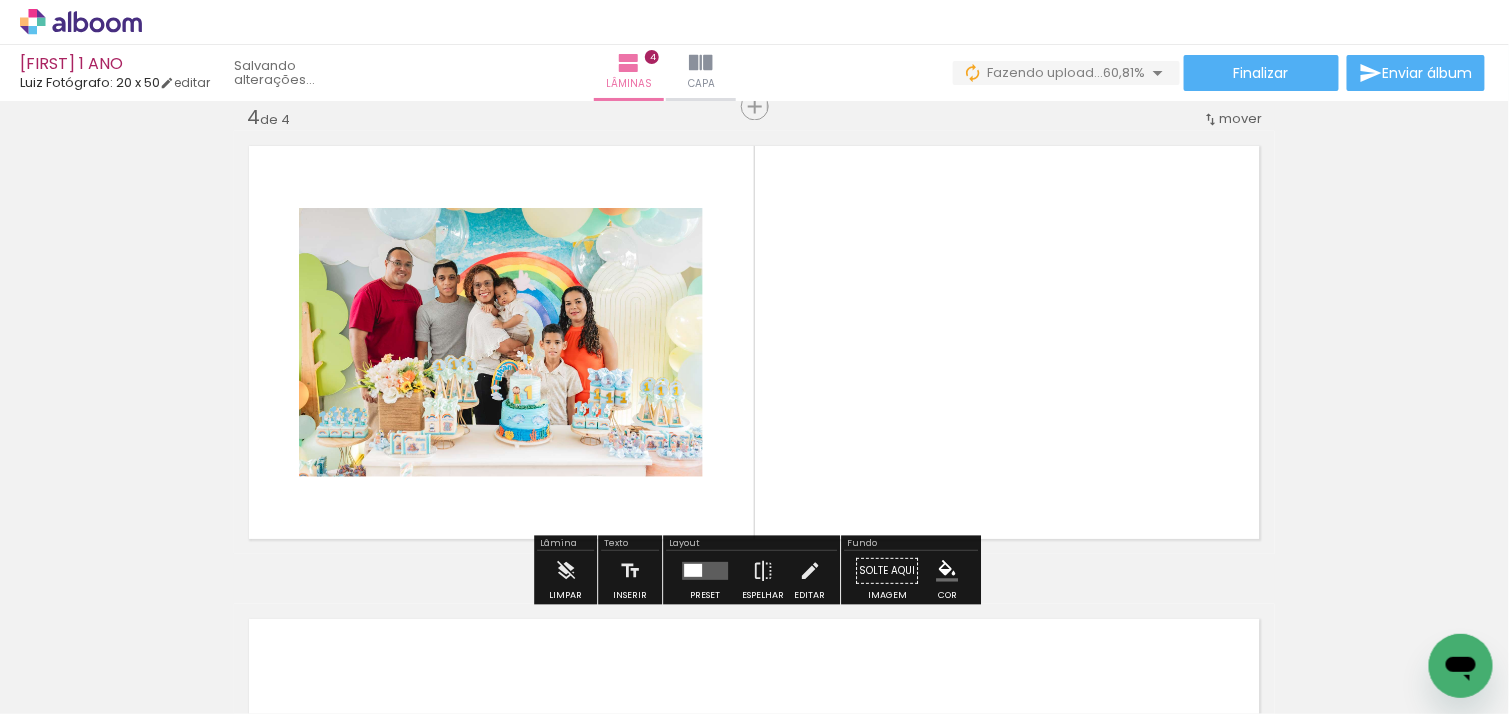 scroll, scrollTop: 1444, scrollLeft: 0, axis: vertical 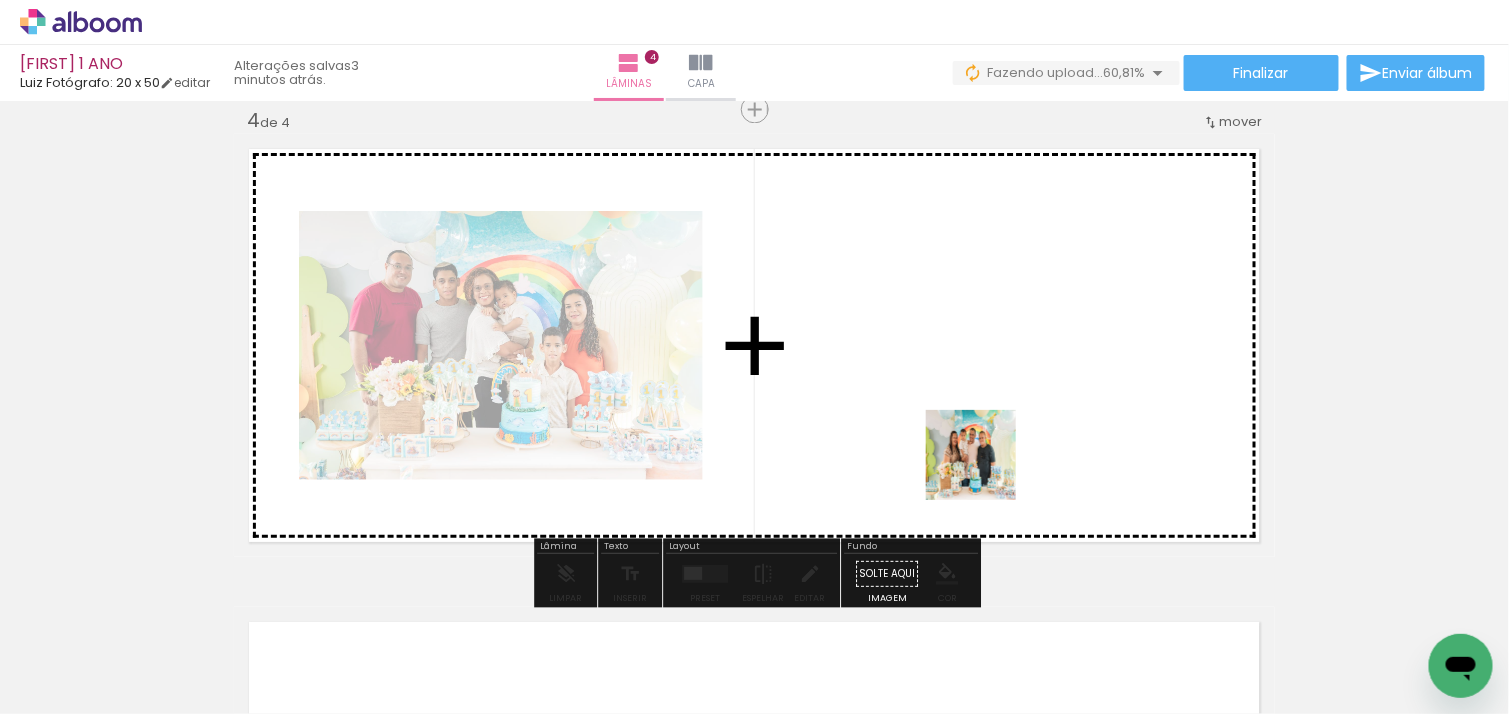 click at bounding box center (754, 357) 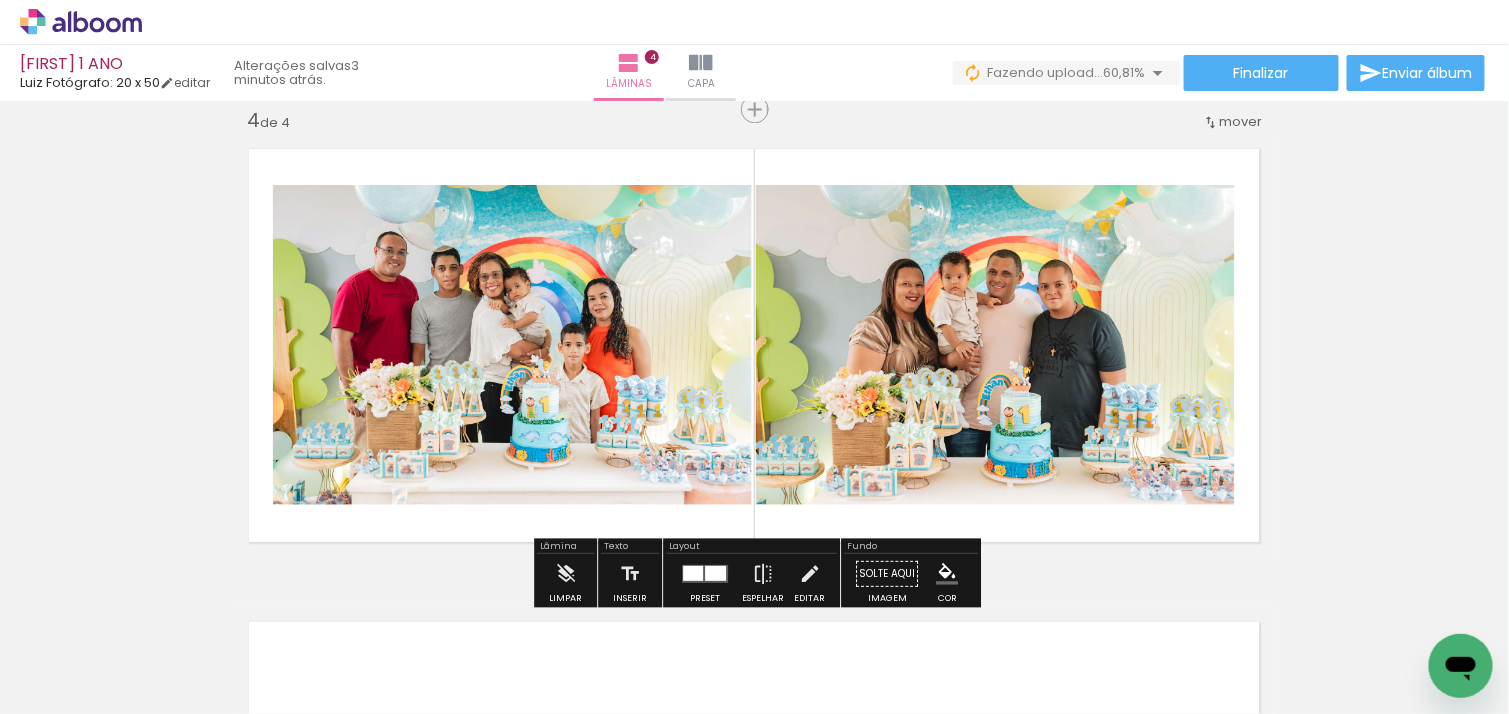 scroll, scrollTop: 0, scrollLeft: 1236, axis: horizontal 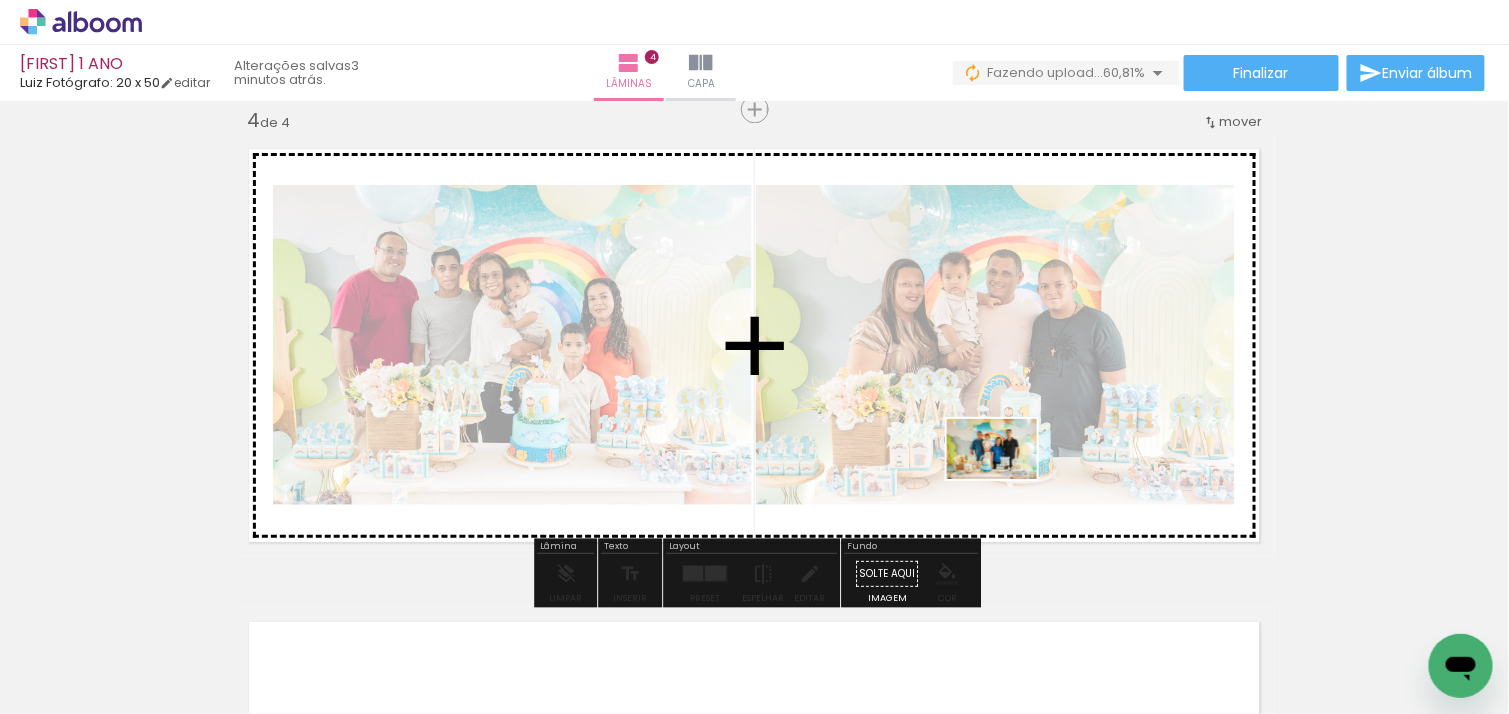 drag, startPoint x: 996, startPoint y: 662, endPoint x: 1007, endPoint y: 478, distance: 184.3285 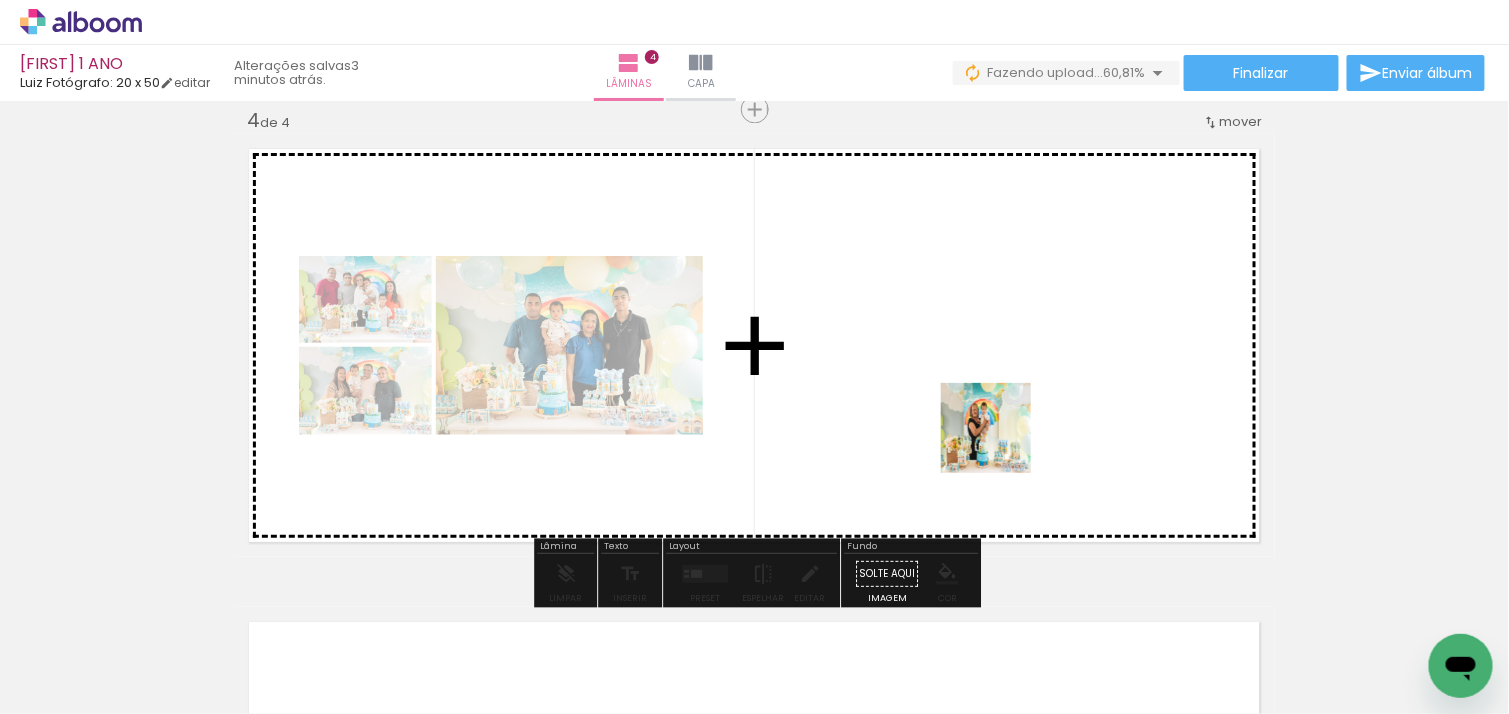 drag, startPoint x: 1022, startPoint y: 478, endPoint x: 1001, endPoint y: 443, distance: 40.81666 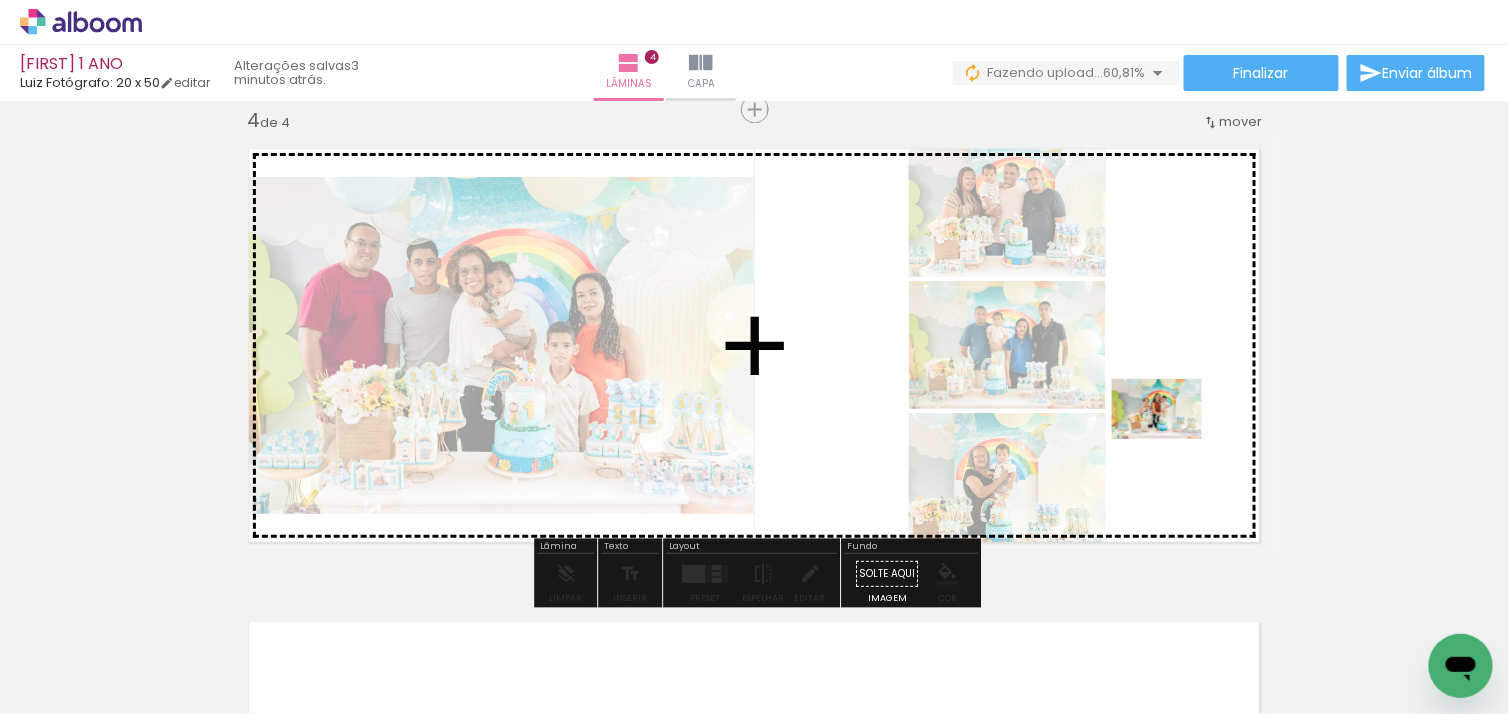 drag, startPoint x: 1332, startPoint y: 662, endPoint x: 1172, endPoint y: 439, distance: 274.4613 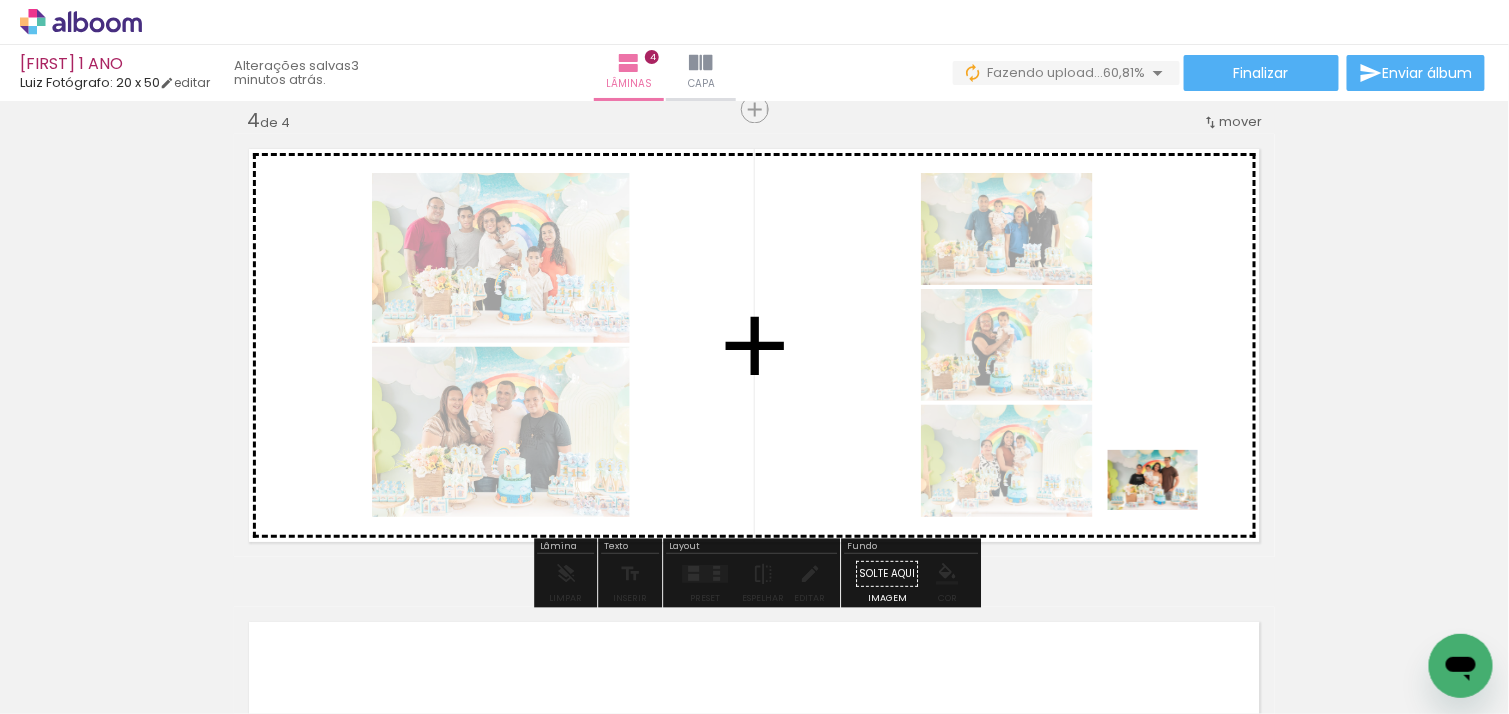 drag, startPoint x: 1336, startPoint y: 662, endPoint x: 1167, endPoint y: 509, distance: 227.9693 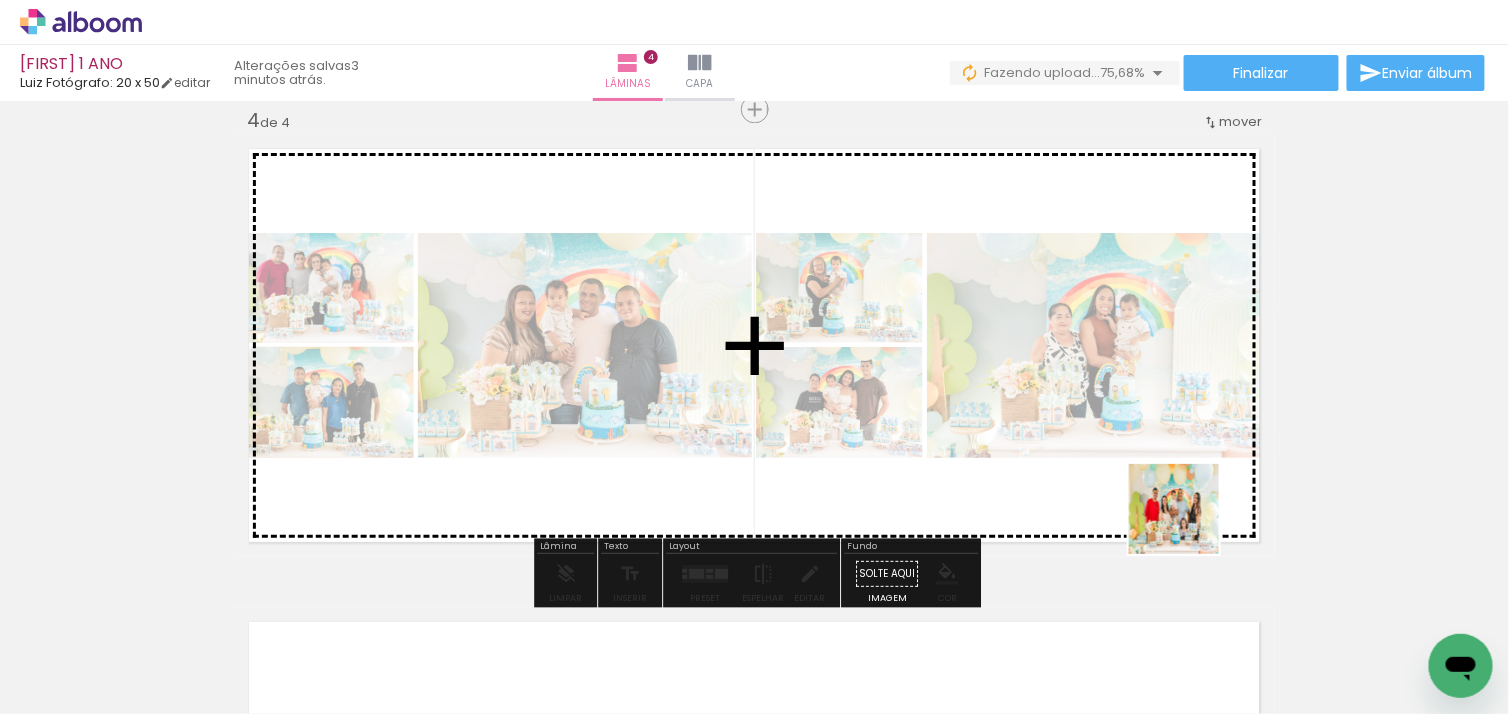 drag, startPoint x: 1210, startPoint y: 619, endPoint x: 1186, endPoint y: 503, distance: 118.45674 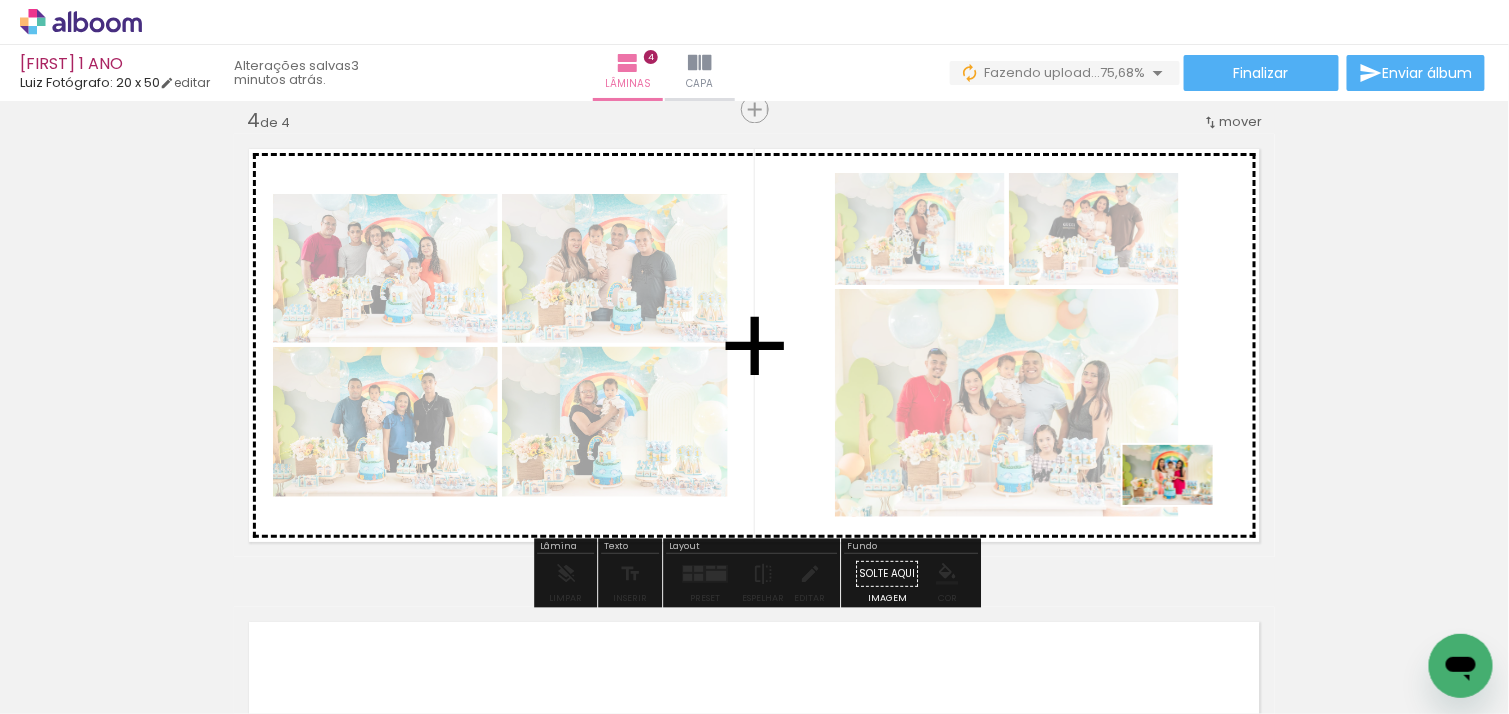 drag, startPoint x: 1216, startPoint y: 658, endPoint x: 1183, endPoint y: 502, distance: 159.4522 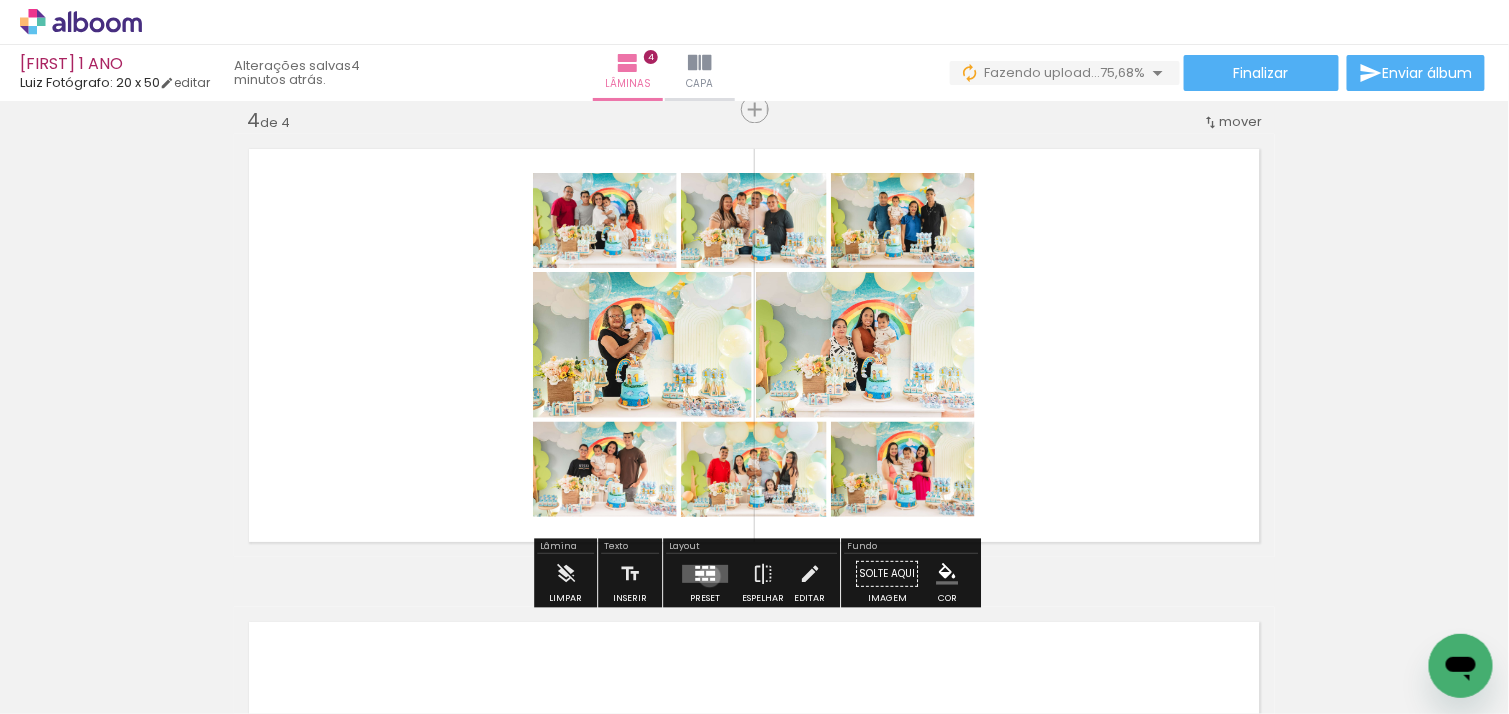 click at bounding box center (705, 574) 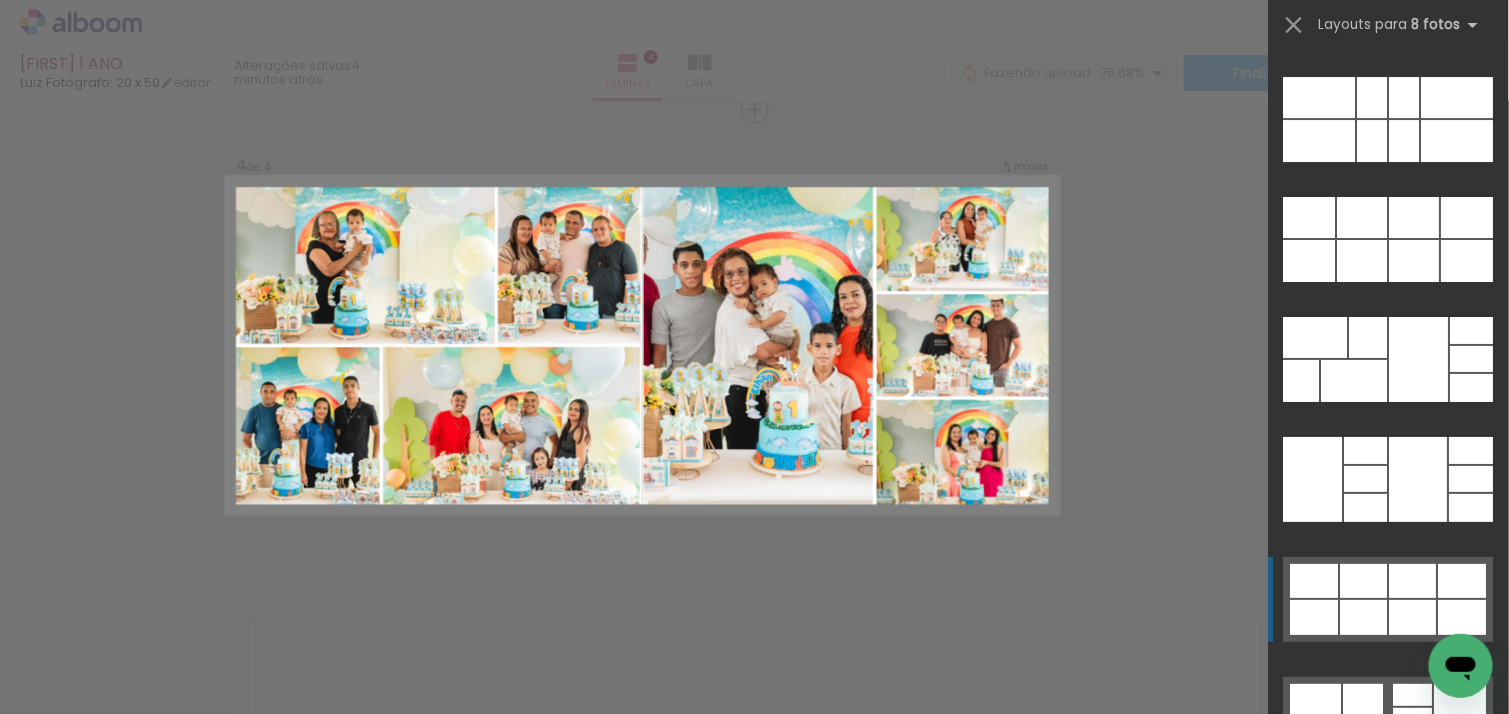scroll, scrollTop: 9930, scrollLeft: 0, axis: vertical 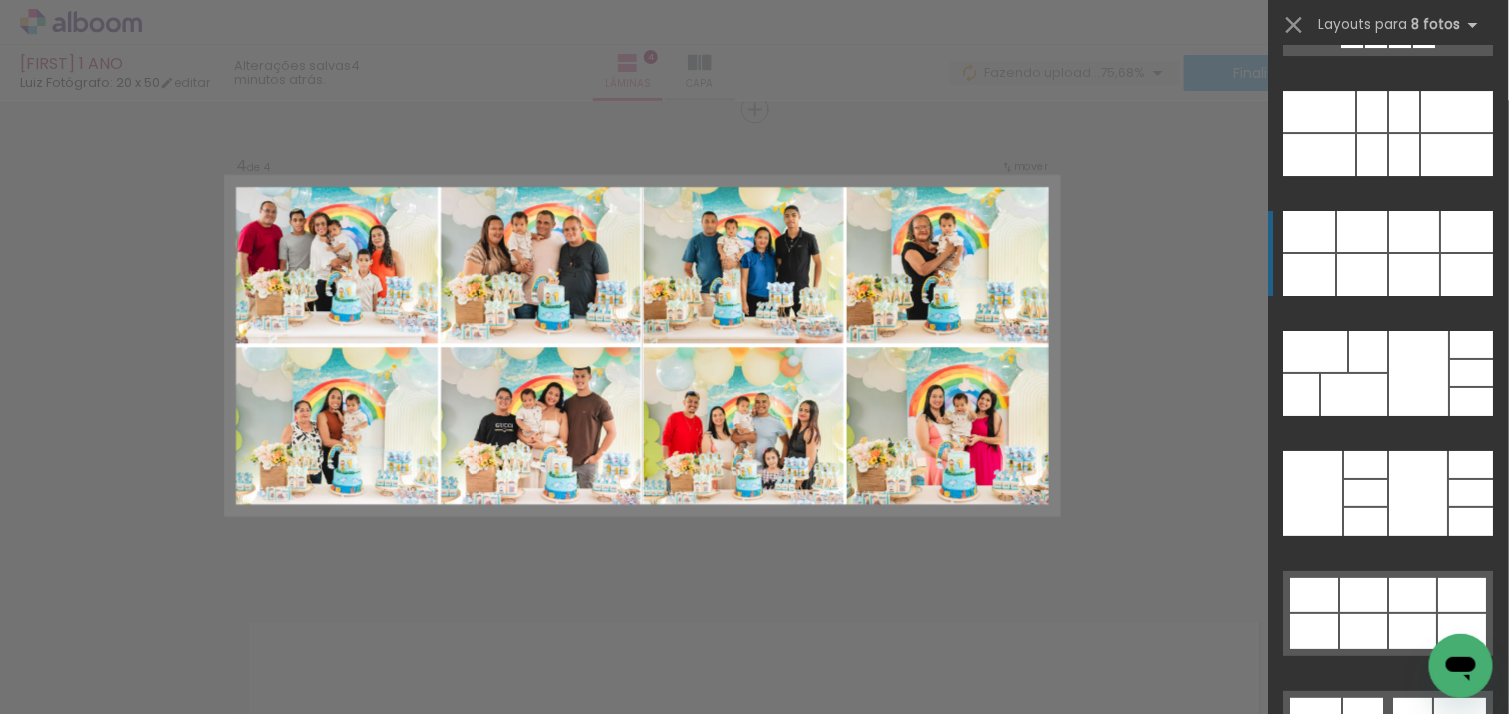 click at bounding box center [1472, 402] 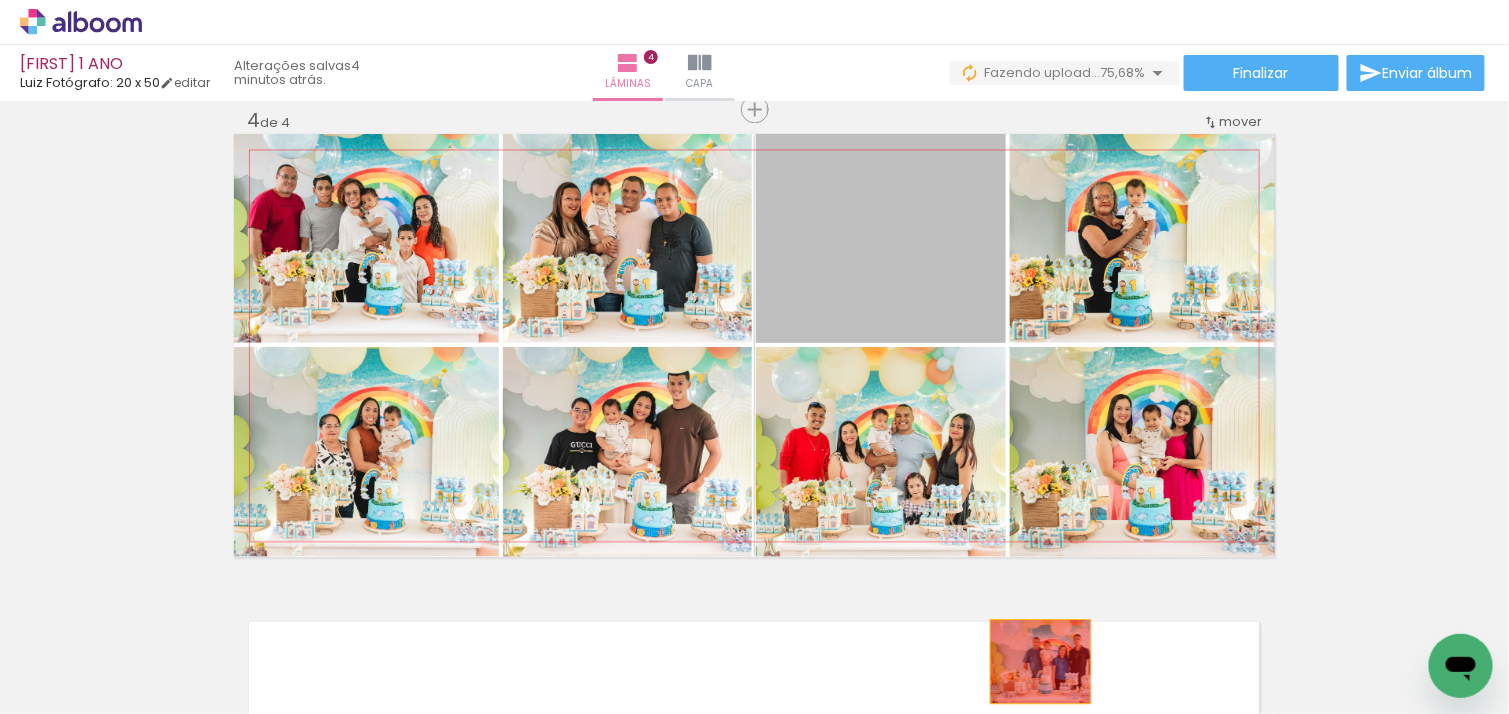 drag, startPoint x: 928, startPoint y: 230, endPoint x: 1042, endPoint y: 662, distance: 446.78854 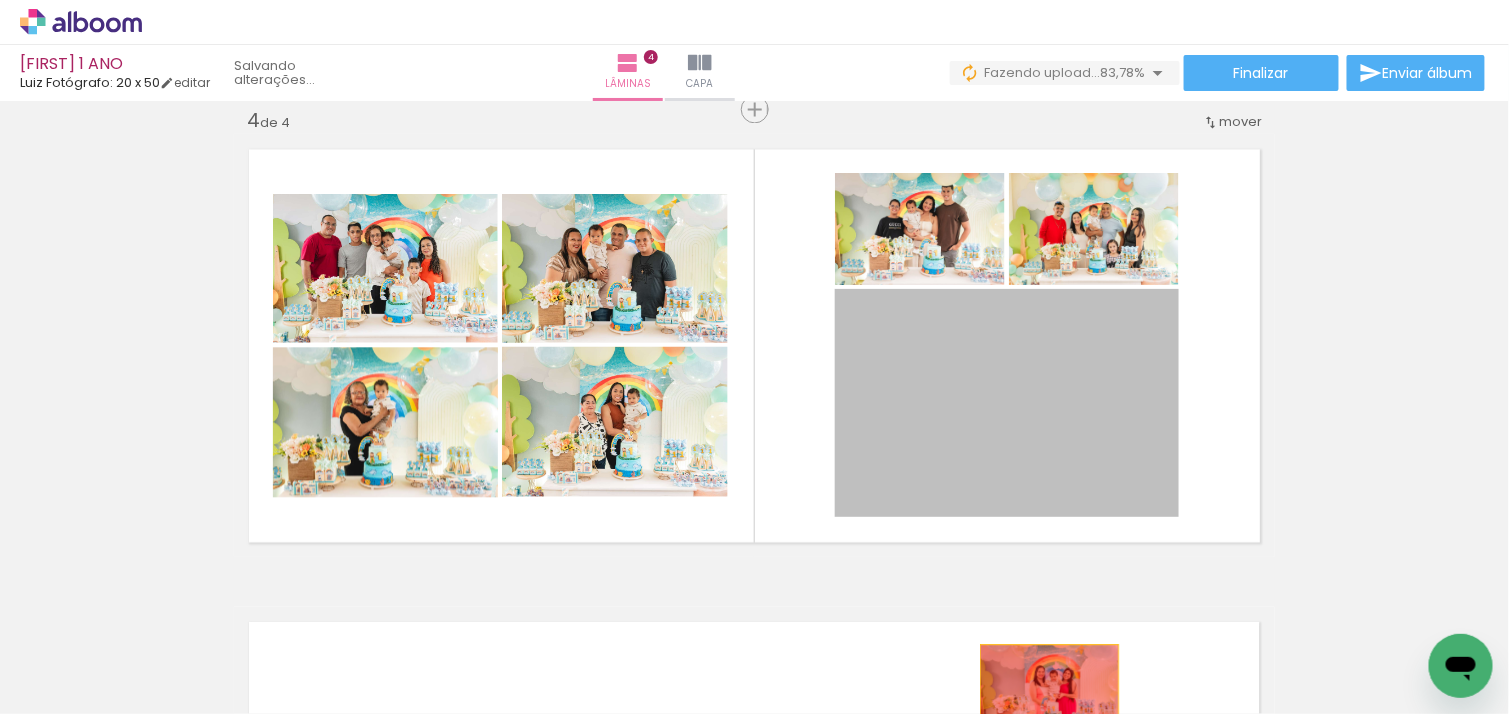 drag, startPoint x: 1074, startPoint y: 405, endPoint x: 1045, endPoint y: 690, distance: 286.47165 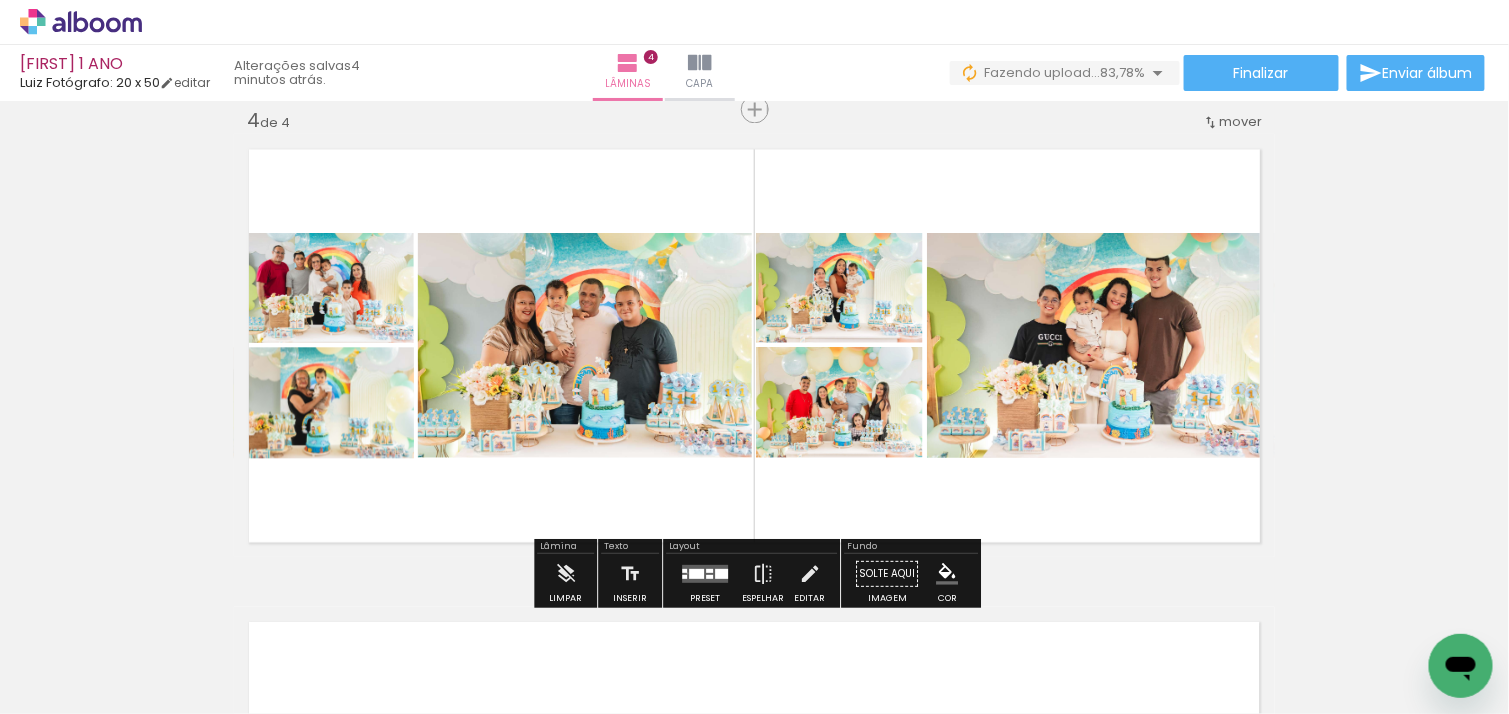 drag, startPoint x: 683, startPoint y: 572, endPoint x: 711, endPoint y: 574, distance: 28.071337 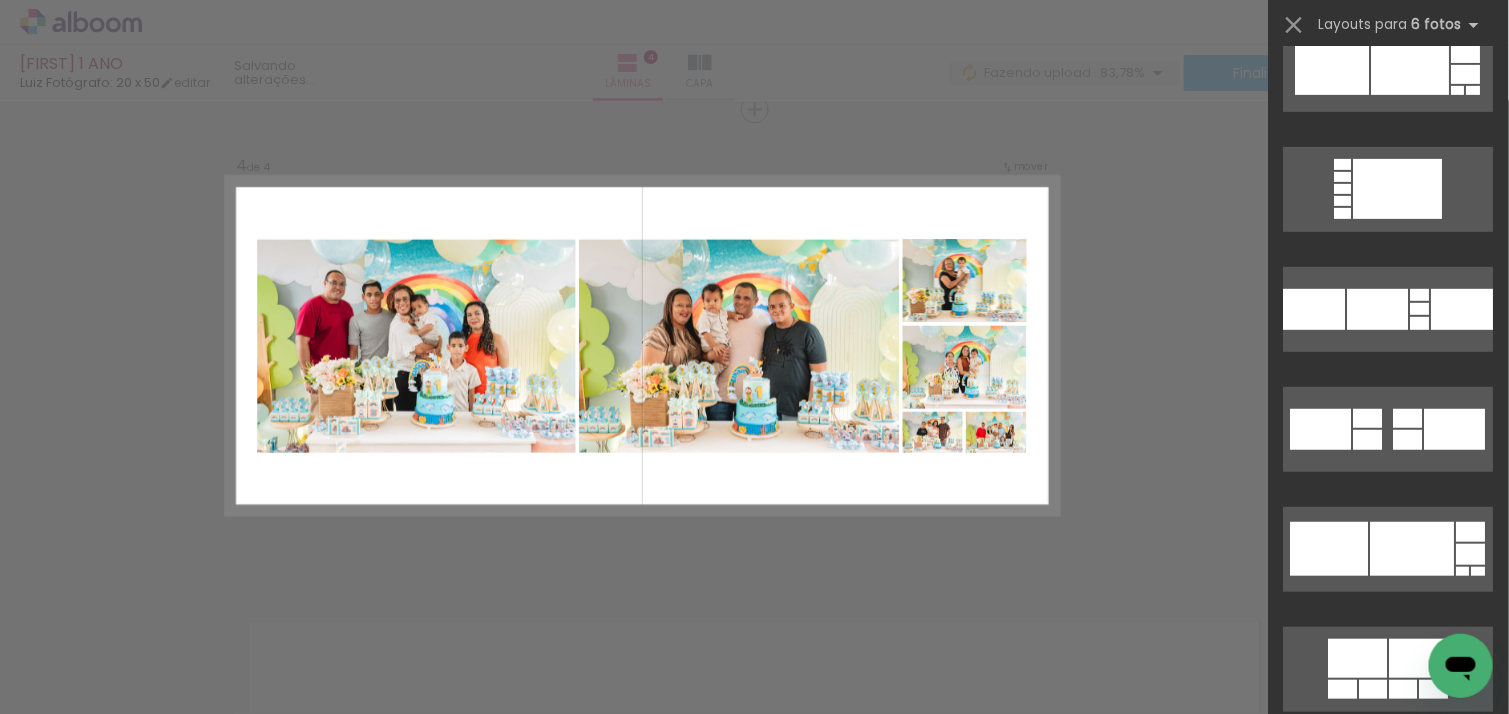 scroll, scrollTop: 15573, scrollLeft: 0, axis: vertical 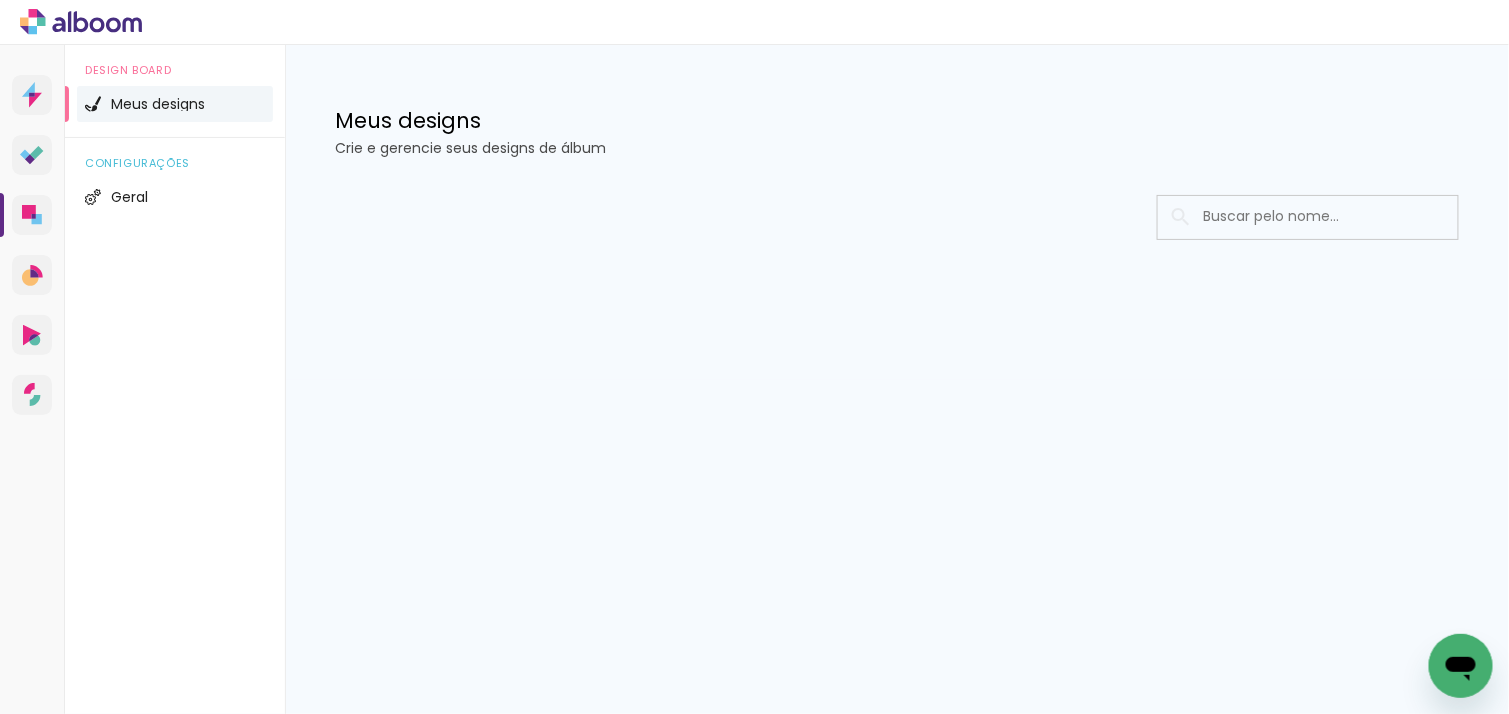 click 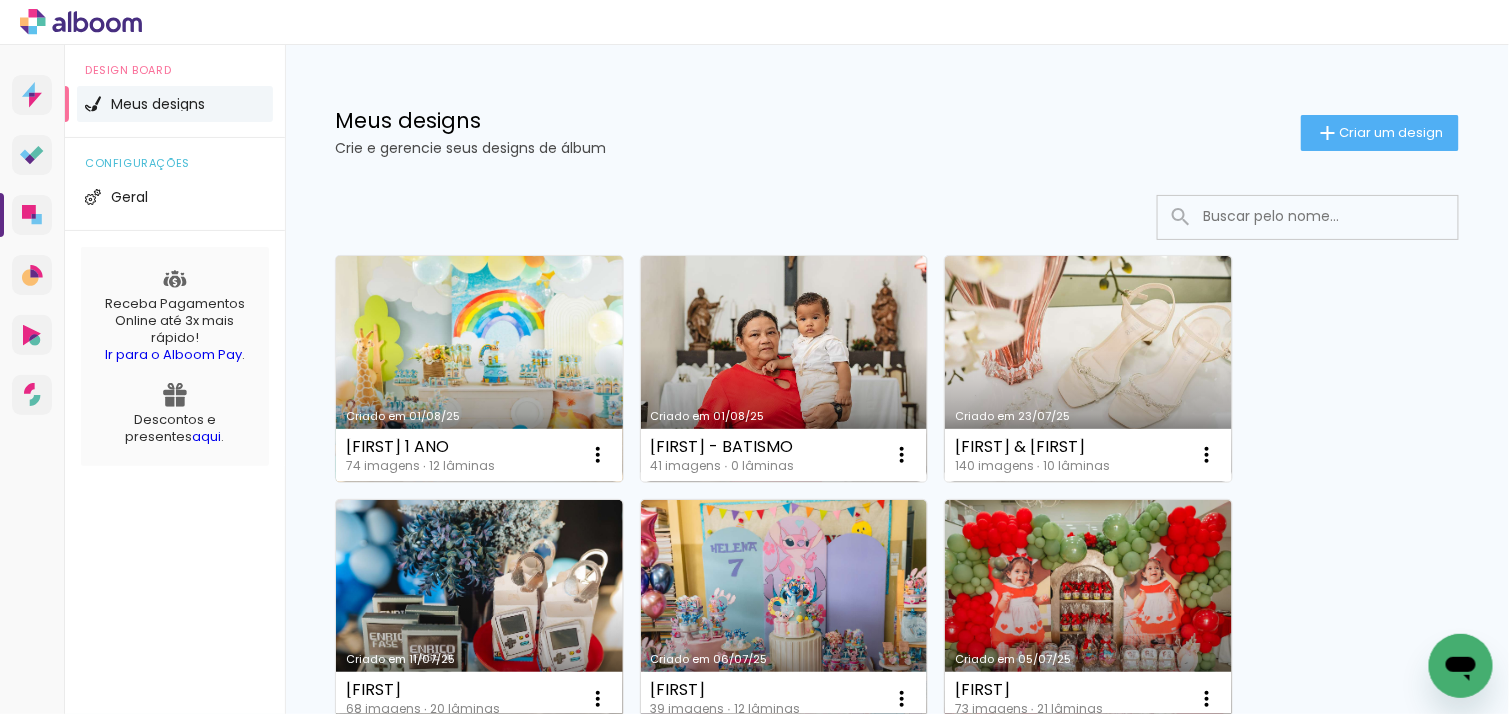 click on "Criado em 01/08/25" at bounding box center (479, 369) 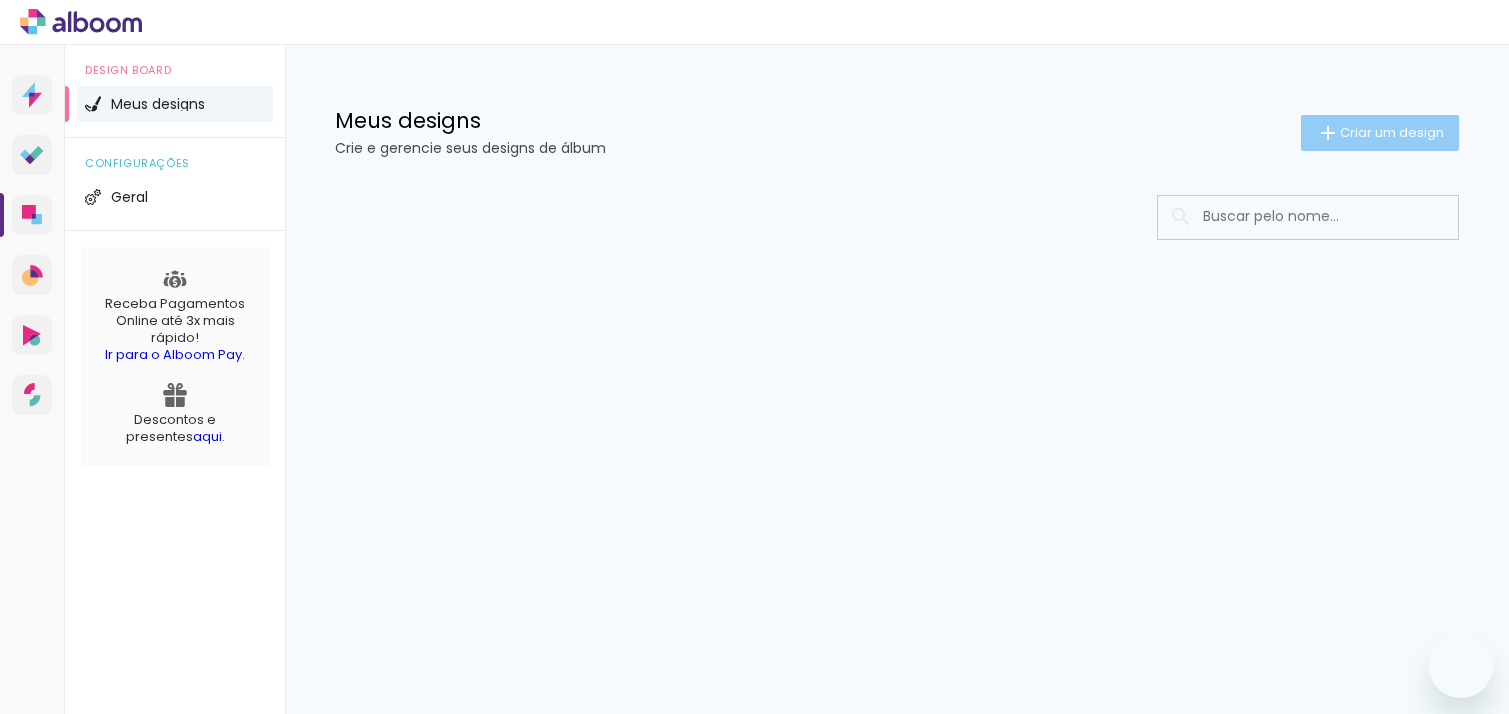 scroll, scrollTop: 0, scrollLeft: 0, axis: both 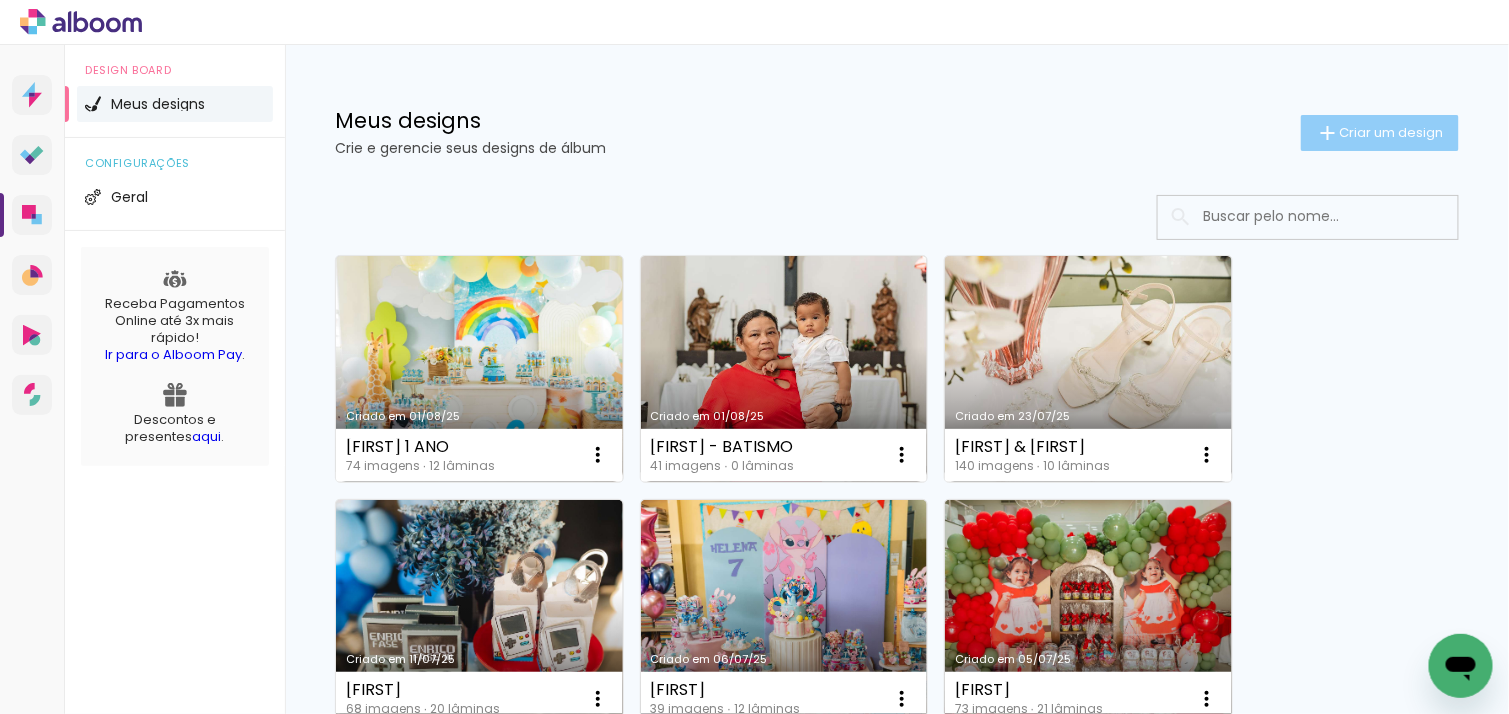 click on "Criar um design" 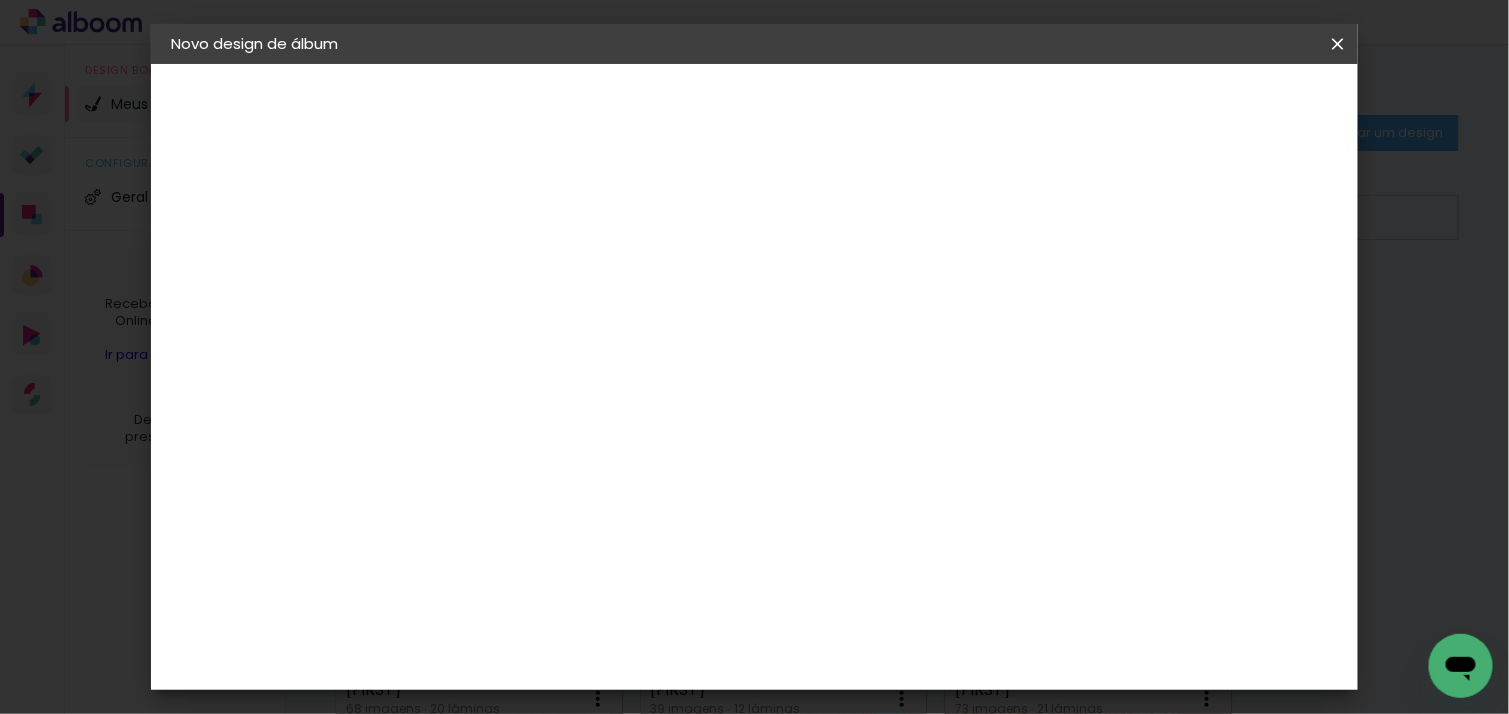 click at bounding box center (498, 268) 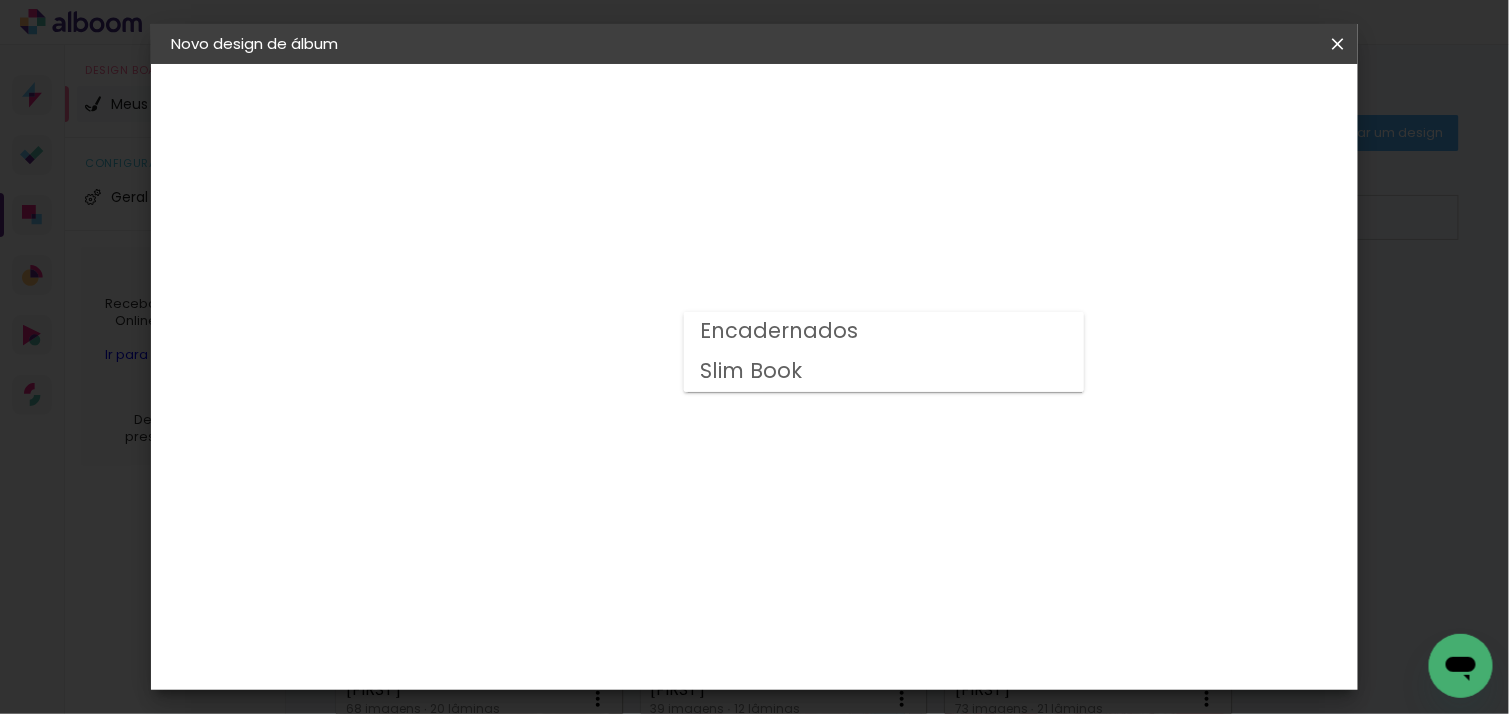 click on "Encadernados" at bounding box center [0, 0] 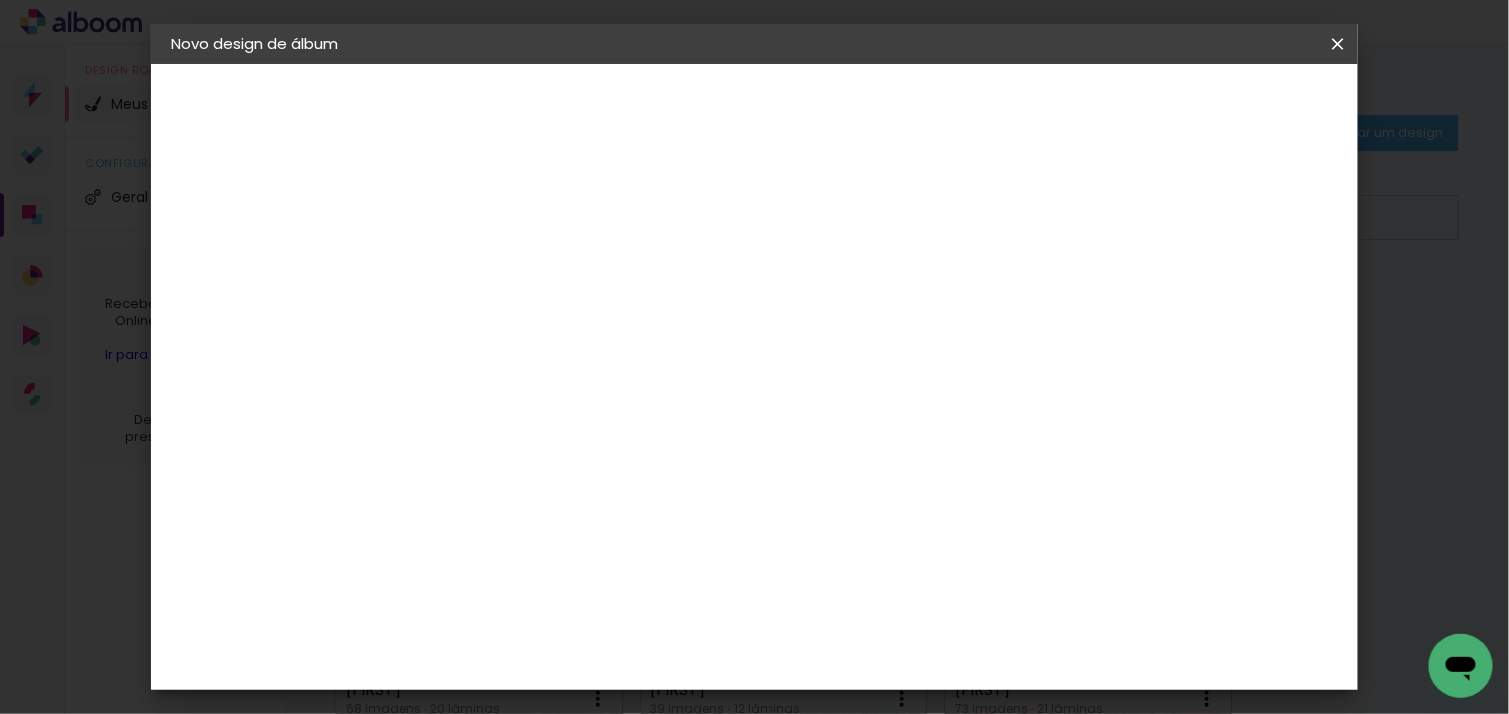 scroll, scrollTop: 598, scrollLeft: 0, axis: vertical 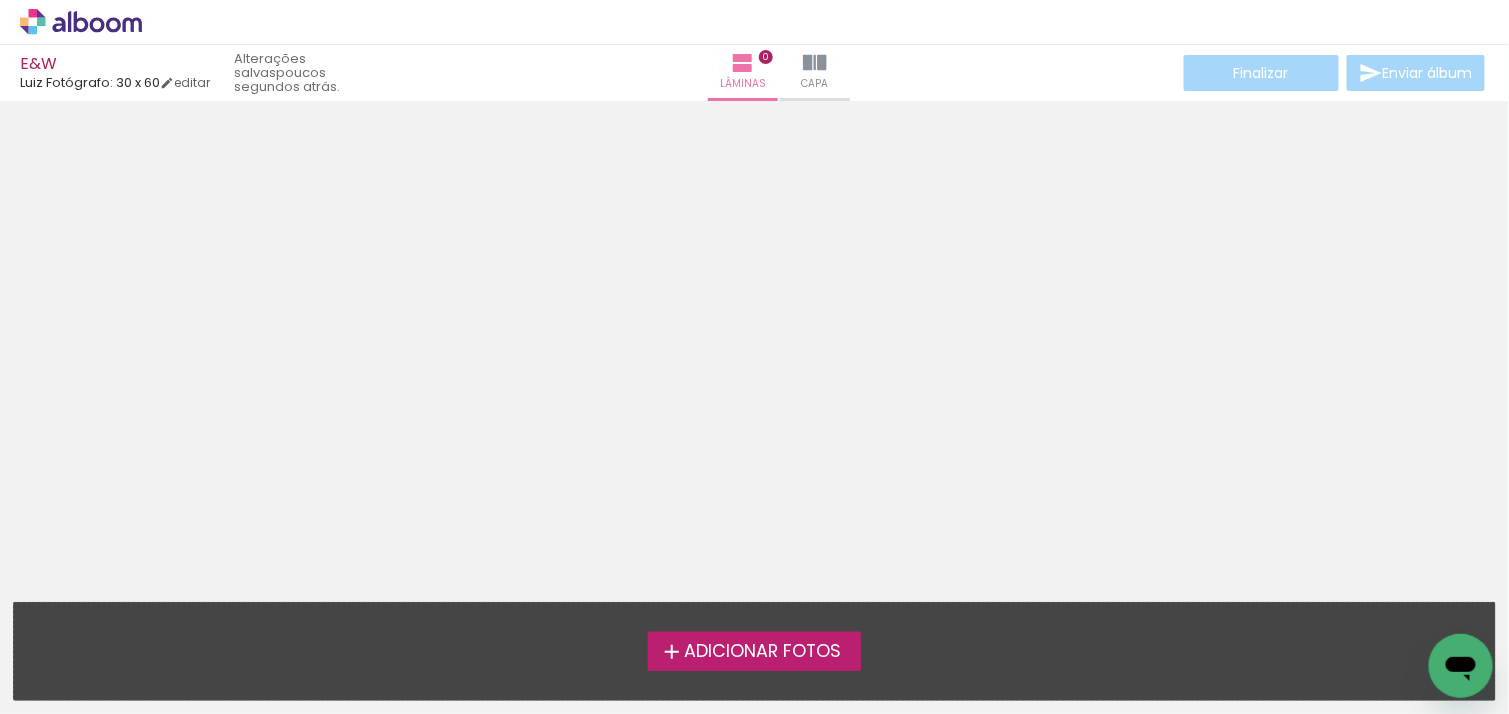 click on "Adicionar Fotos" at bounding box center [762, 652] 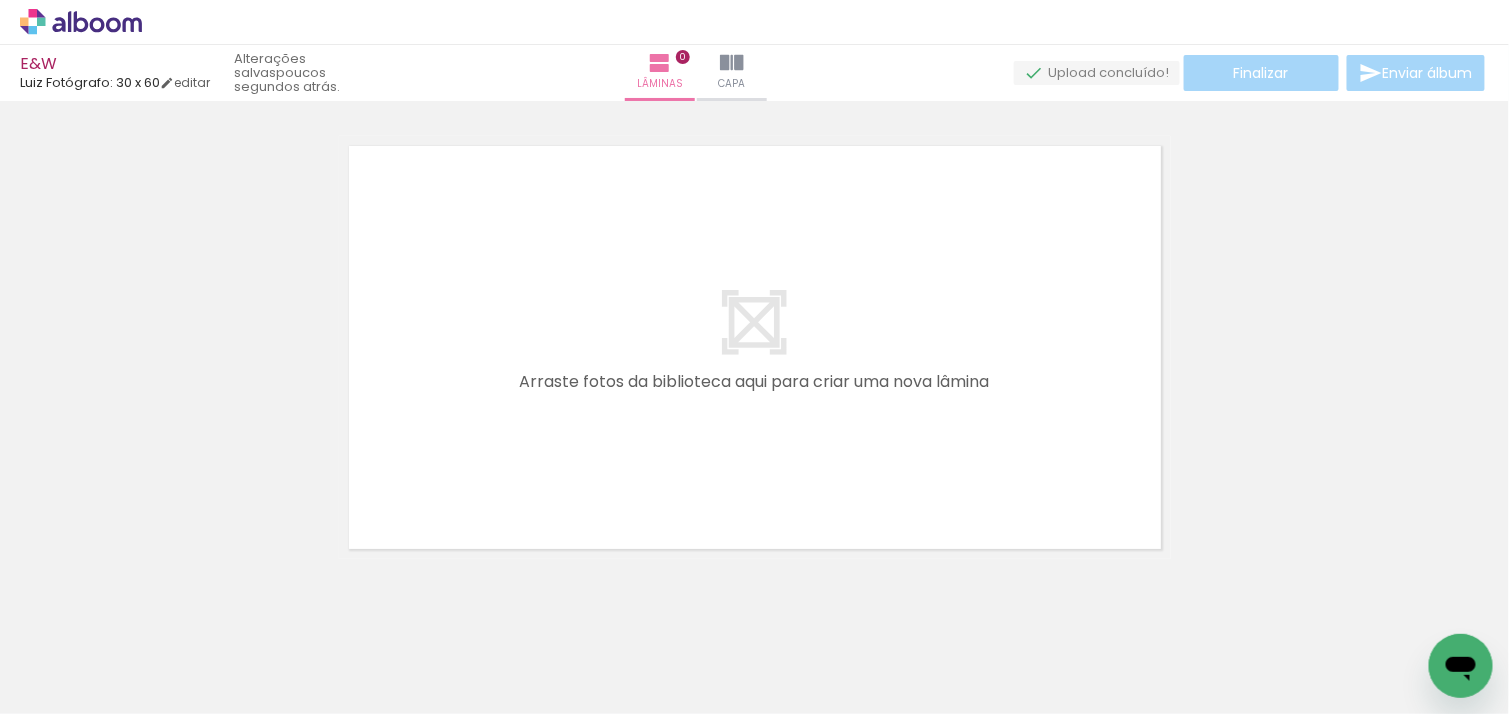 scroll, scrollTop: 25, scrollLeft: 0, axis: vertical 